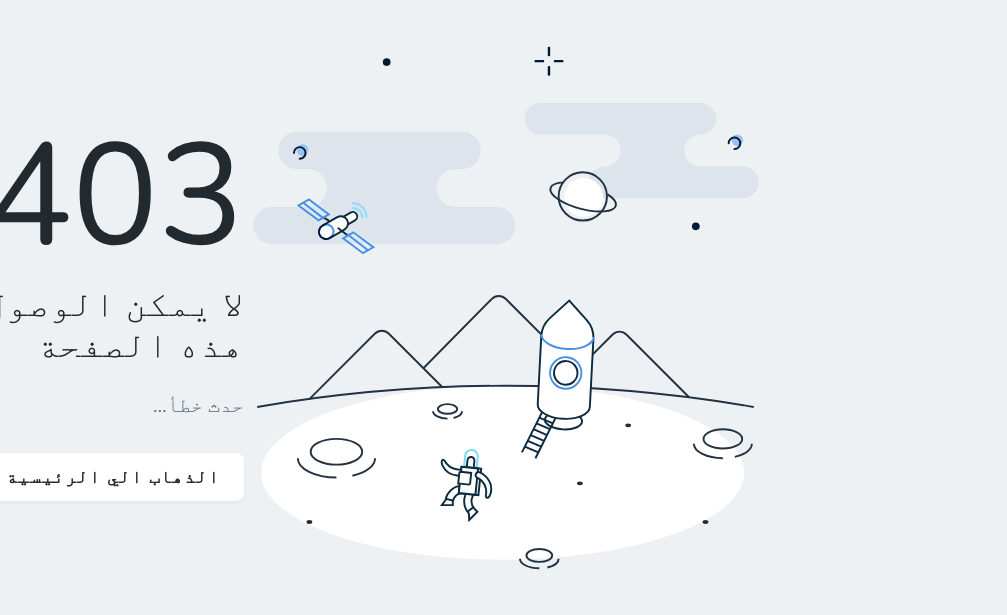 scroll, scrollTop: 0, scrollLeft: 0, axis: both 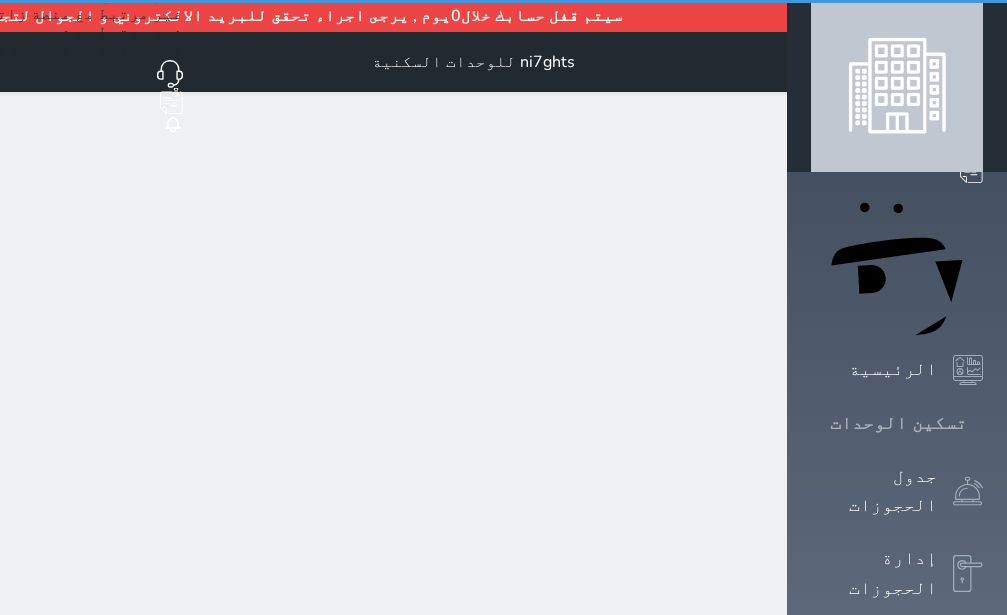 click 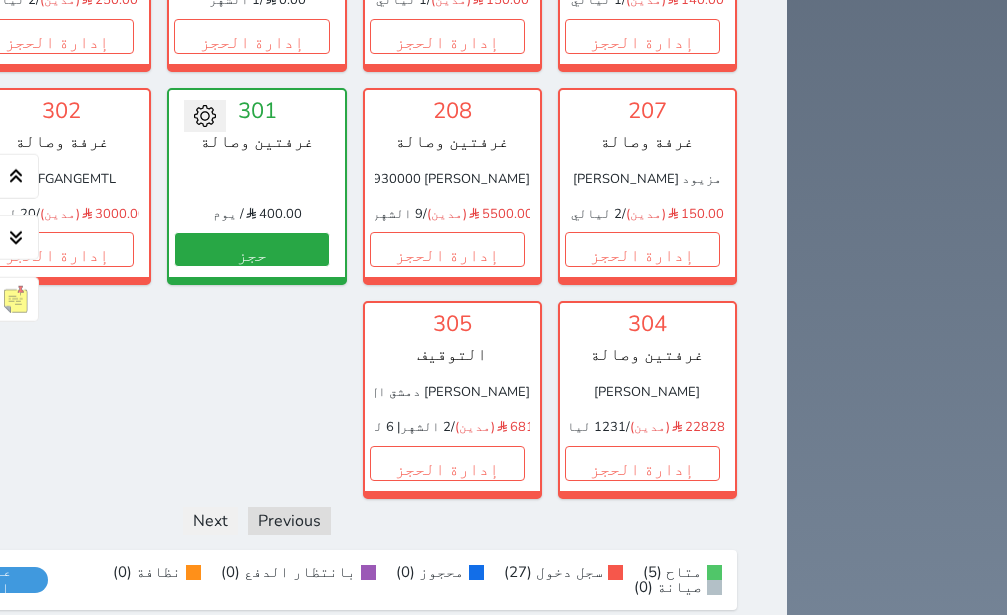 scroll, scrollTop: 1370, scrollLeft: 0, axis: vertical 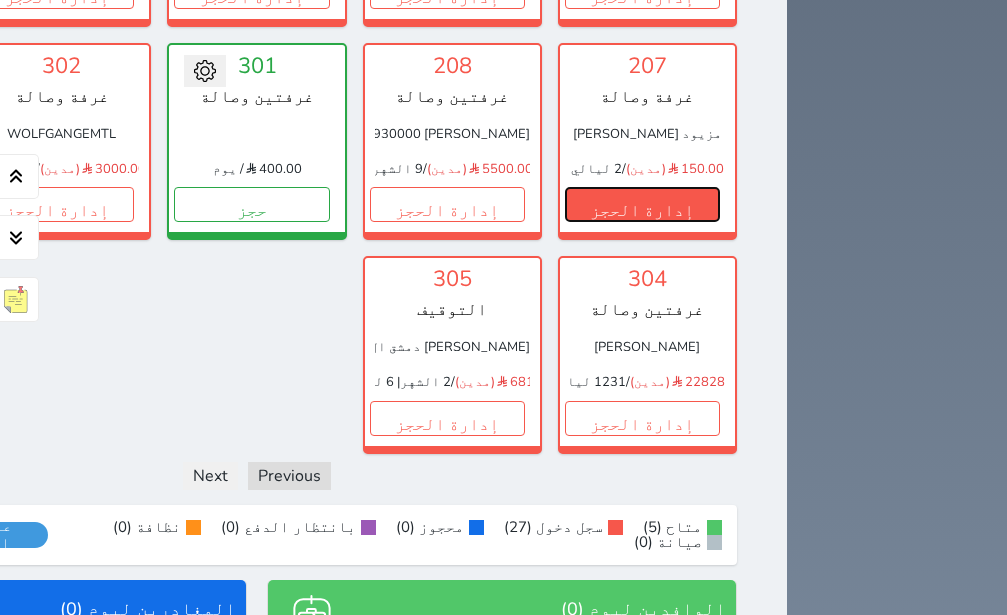 click on "إدارة الحجز" at bounding box center [642, 204] 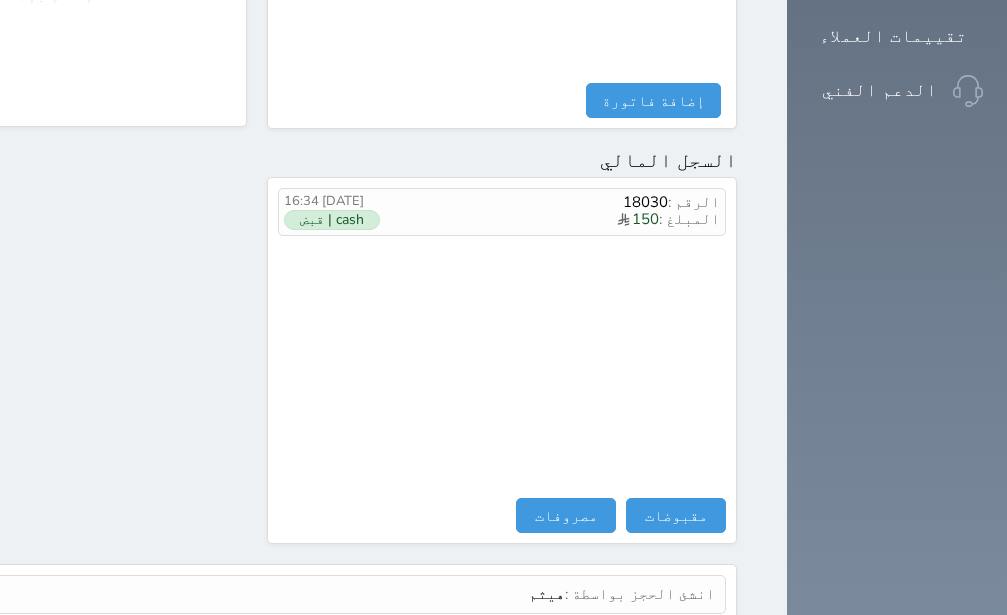 scroll, scrollTop: 1142, scrollLeft: 0, axis: vertical 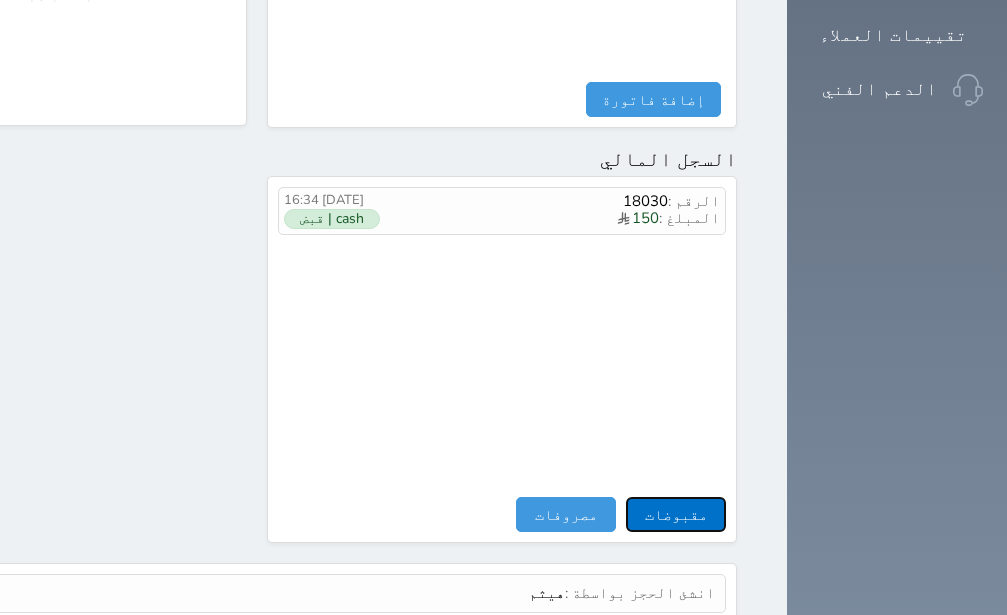 click on "مقبوضات" at bounding box center (676, 514) 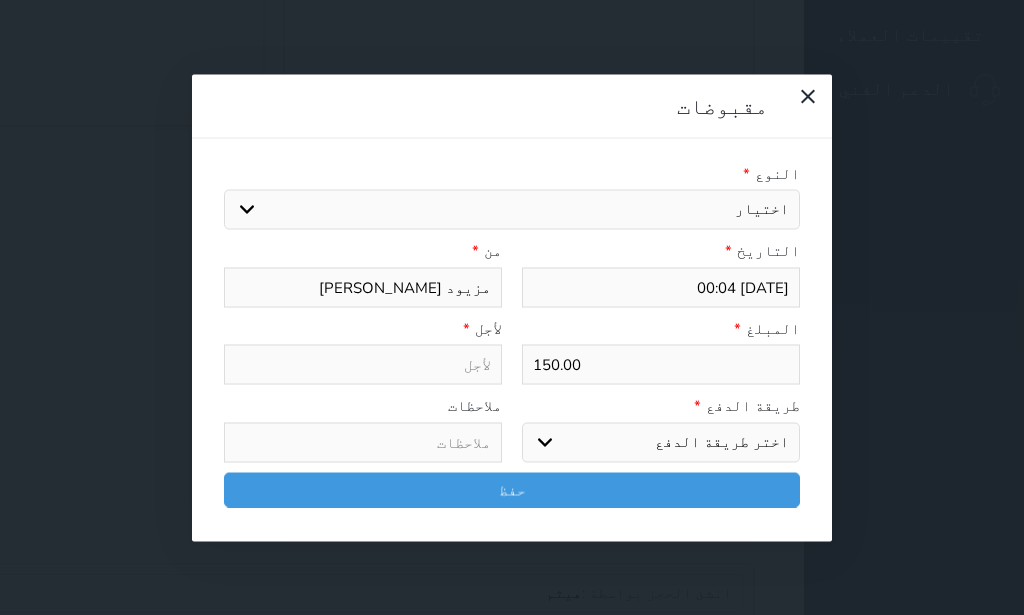 select 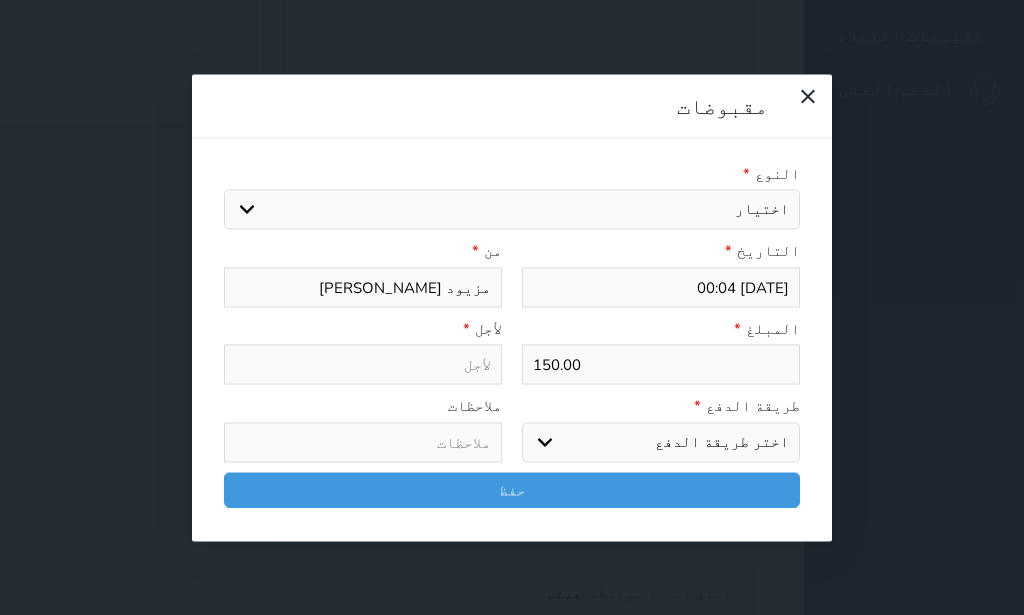 click on "اختيار   ايجار تامين [DEMOGRAPHIC_DATA]" at bounding box center [512, 210] 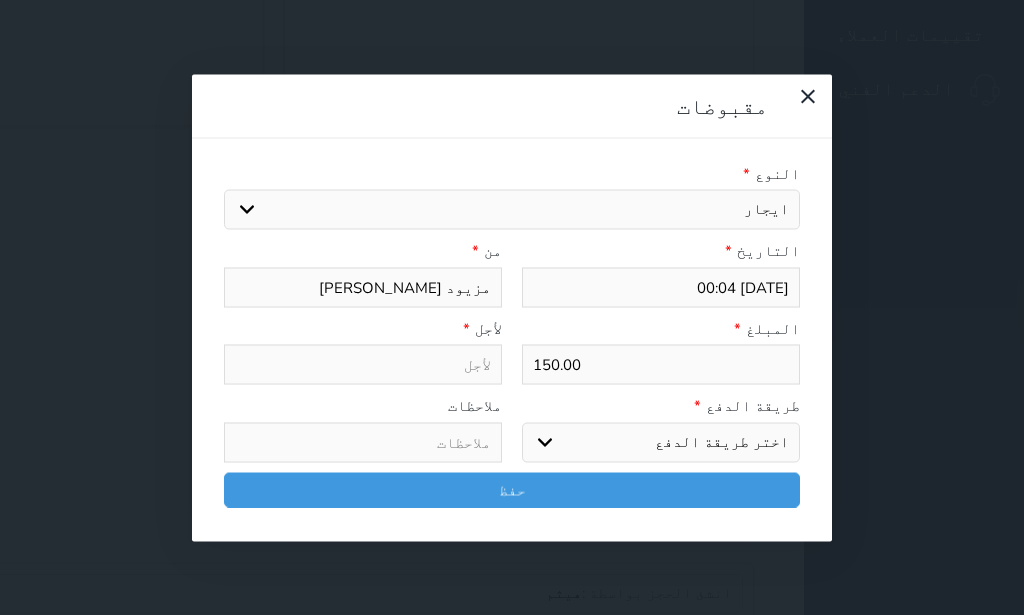 select 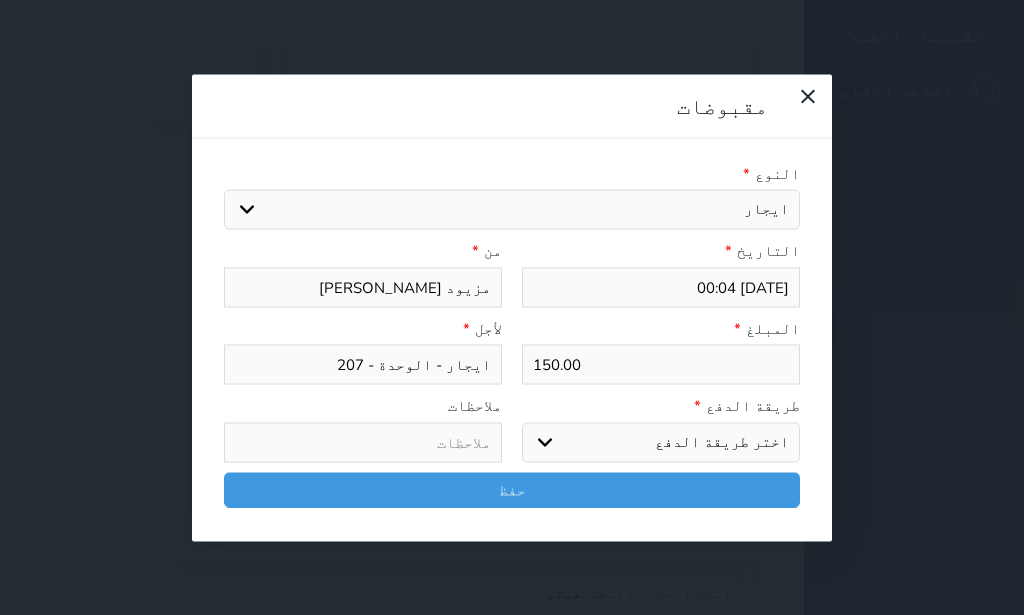 click on "اختر طريقة الدفع   دفع نقدى   تحويل بنكى   مدى   بطاقة ائتمان   آجل" at bounding box center [661, 442] 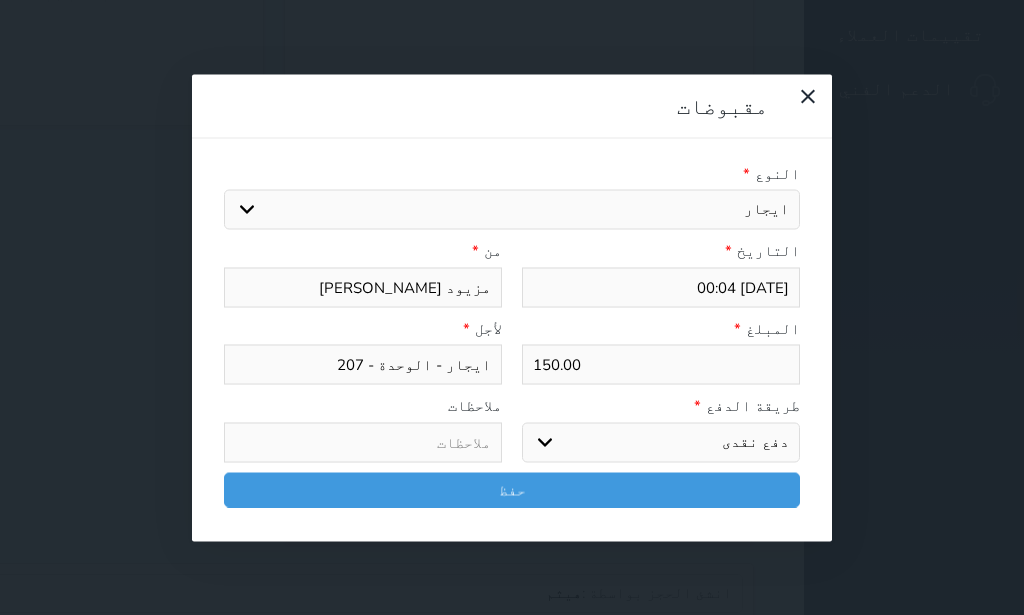 click on "دفع نقدى" at bounding box center (0, 0) 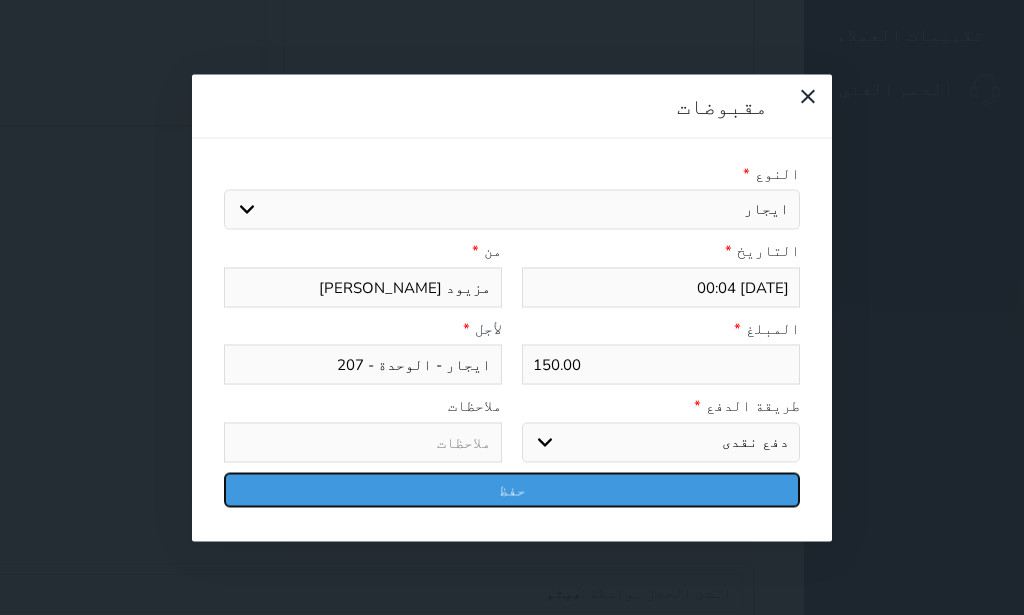 click on "حفظ" at bounding box center [512, 489] 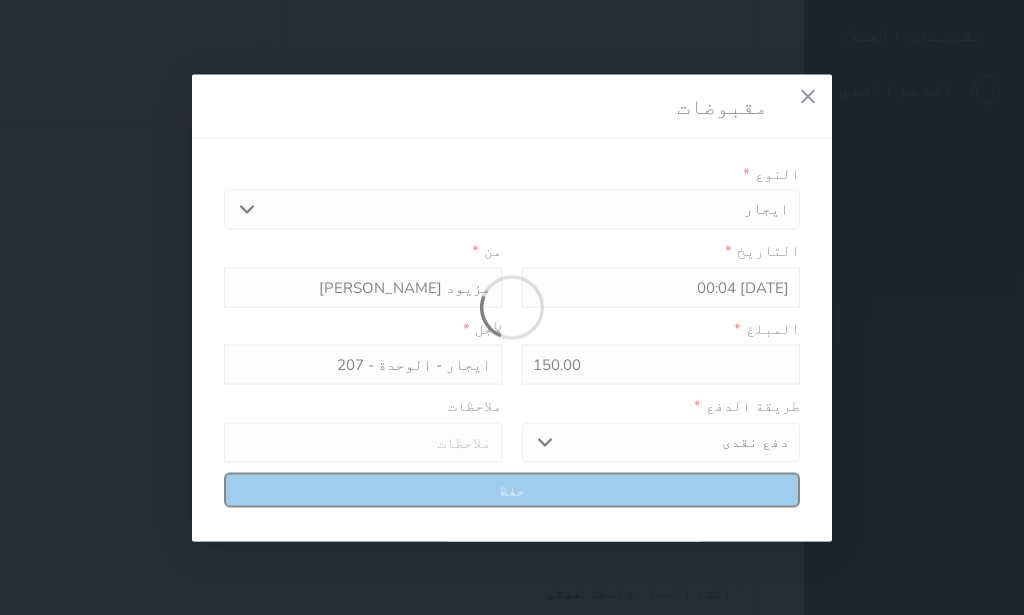 select 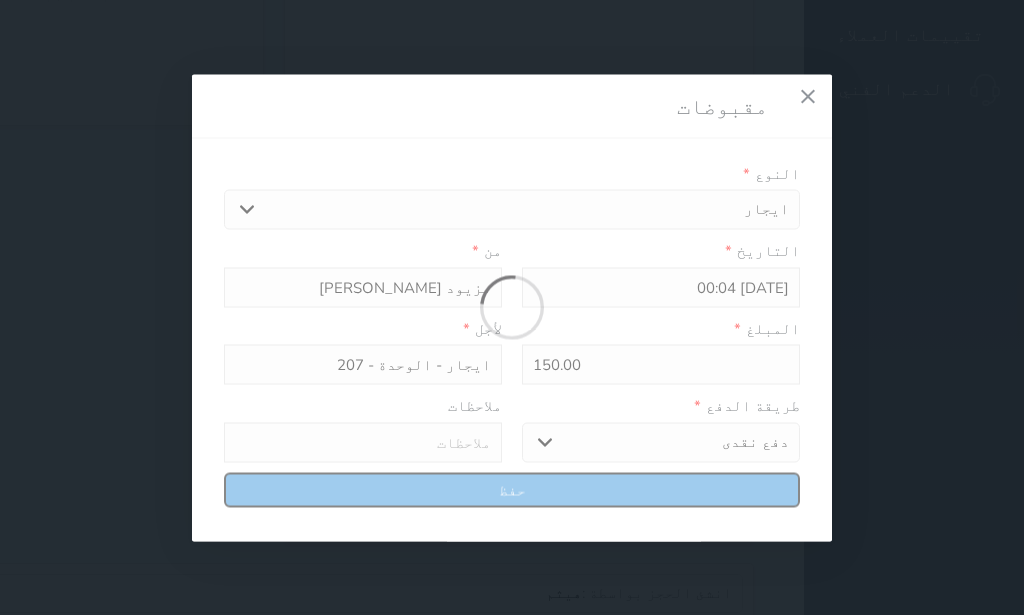 type 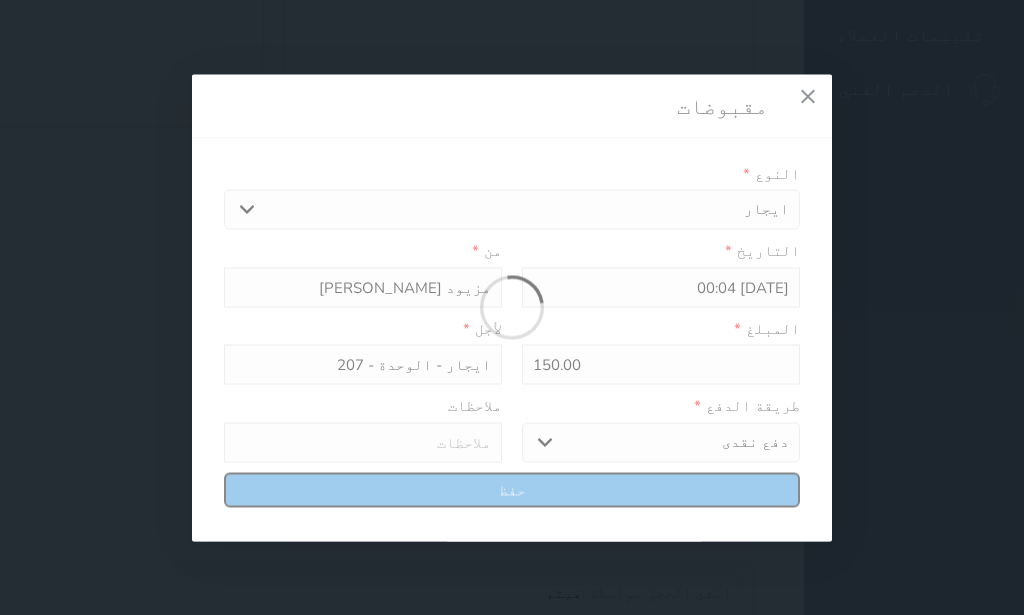 type on "0" 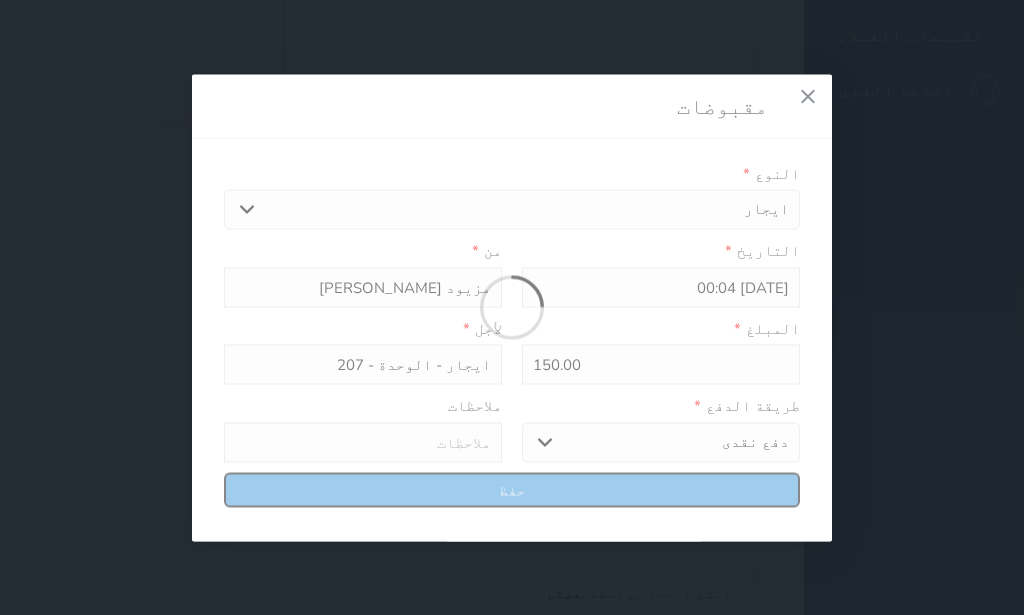 select 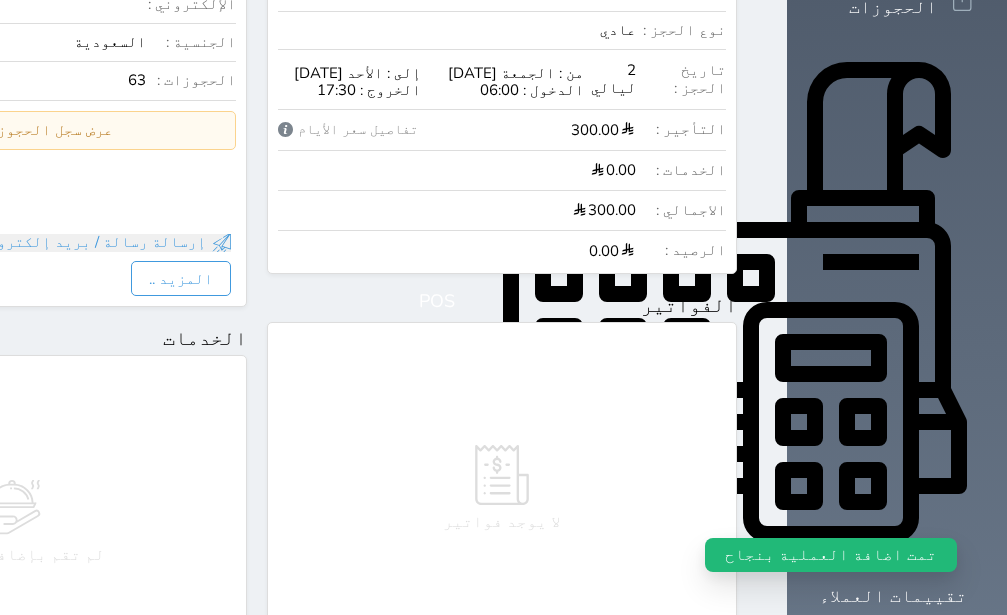 click on "حجز جماعي جديد   حجز جديد             الرئيسية     تسكين الوحدات     جدول الحجوزات     إدارة الحجوزات     POS         تقييمات العملاء               الدعم الفني" at bounding box center [897, 348] 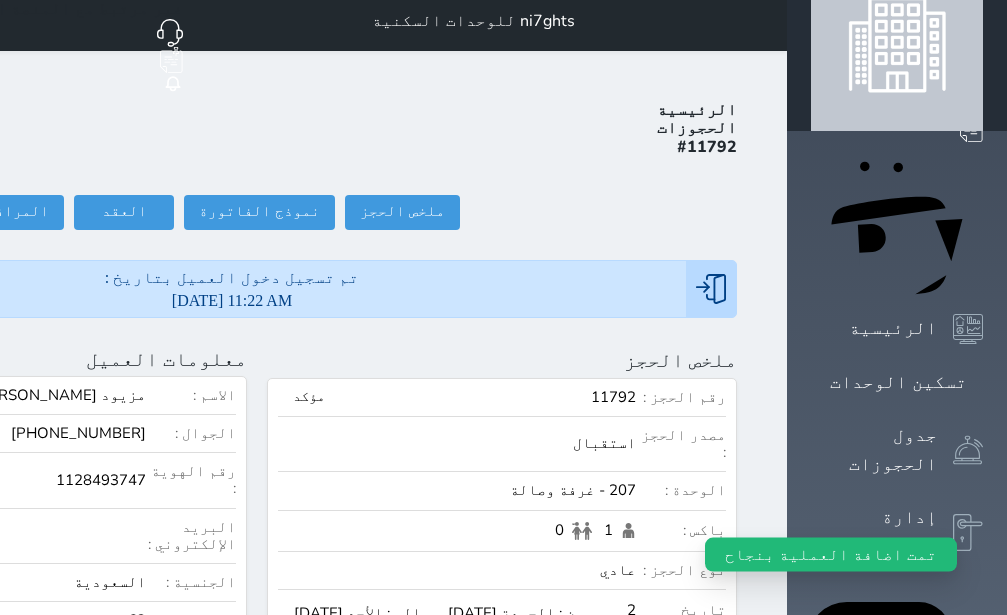 scroll, scrollTop: 0, scrollLeft: 0, axis: both 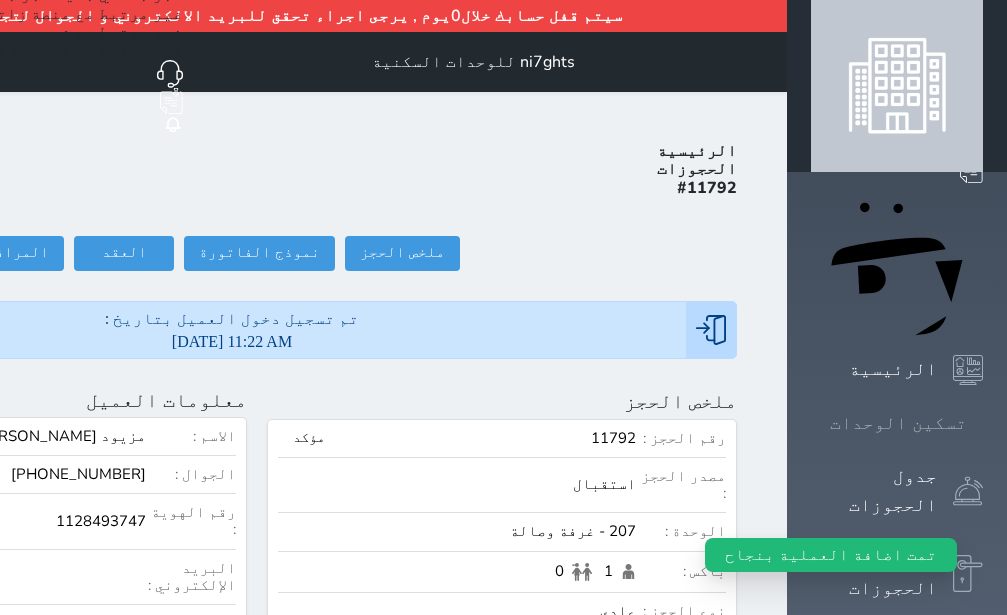 click on "تسكين الوحدات" at bounding box center (898, 423) 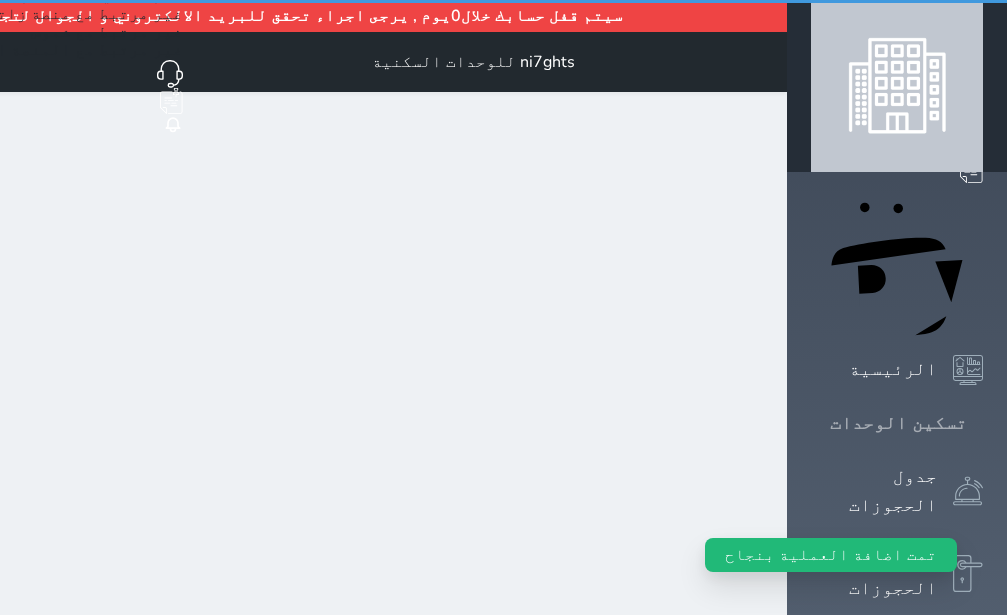 click on "تسكين الوحدات" at bounding box center (898, 423) 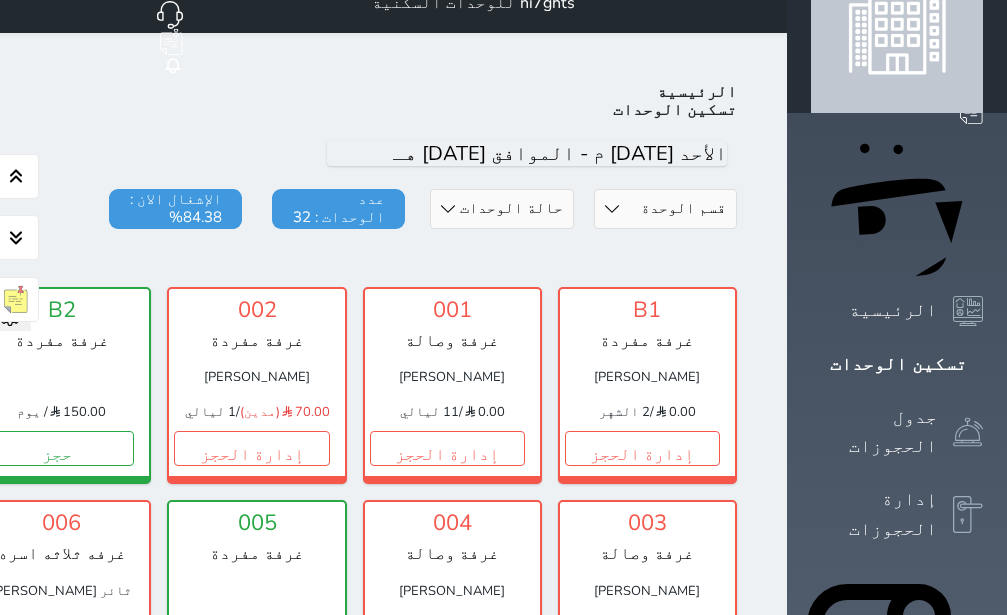 scroll, scrollTop: 0, scrollLeft: 0, axis: both 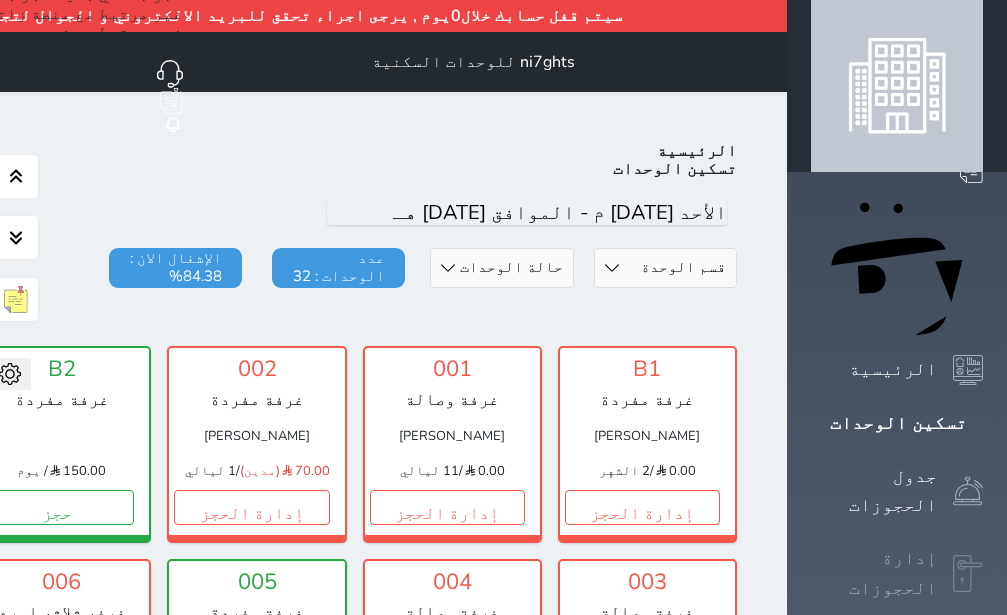 click 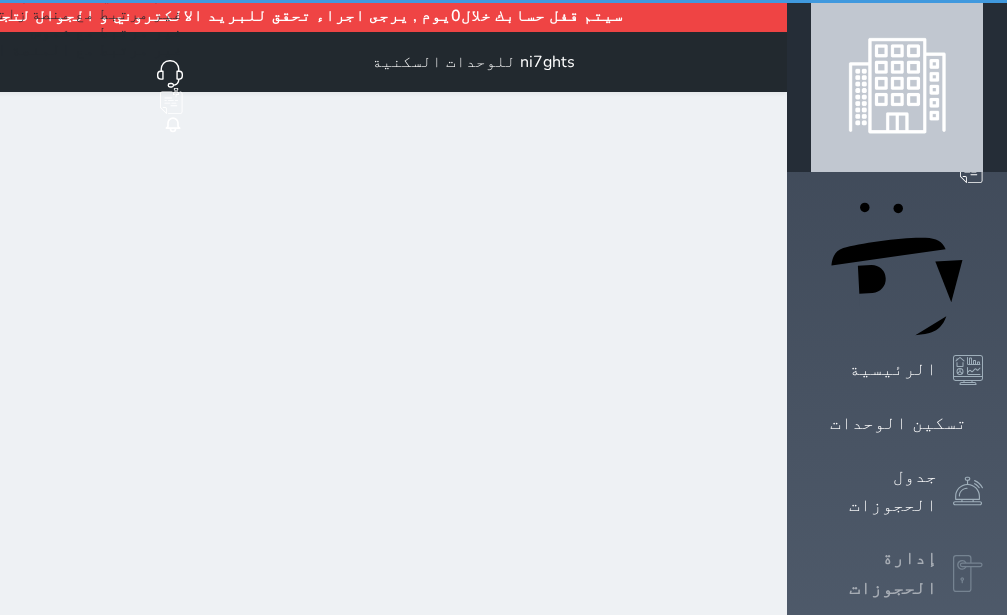 select on "open_all" 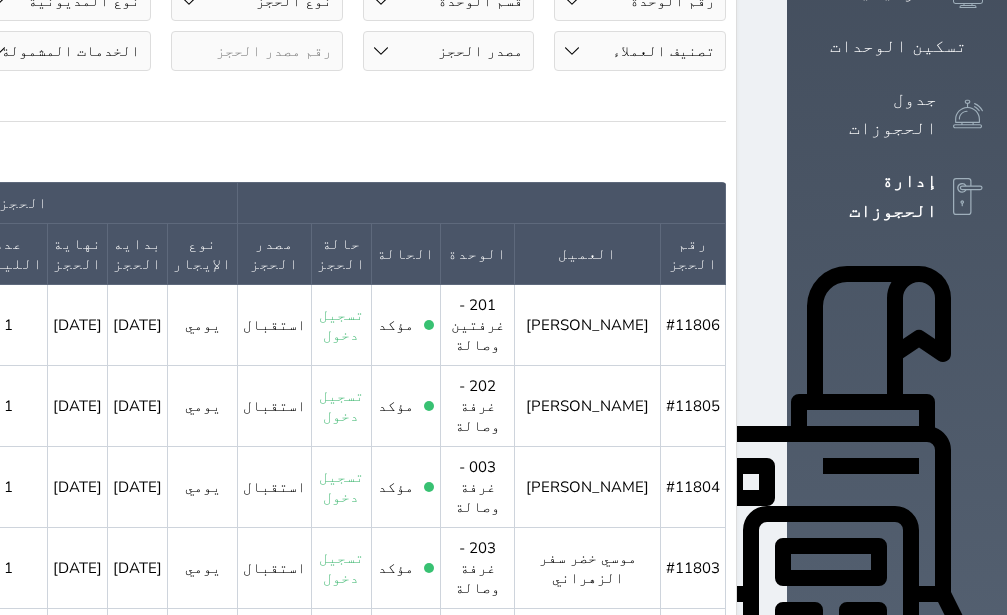 scroll, scrollTop: 0, scrollLeft: 0, axis: both 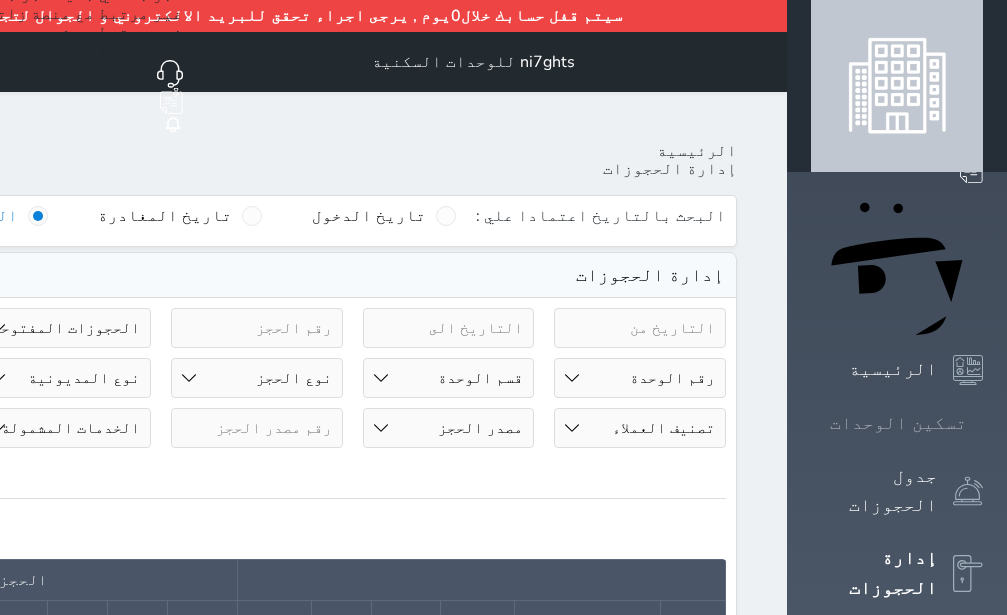 click 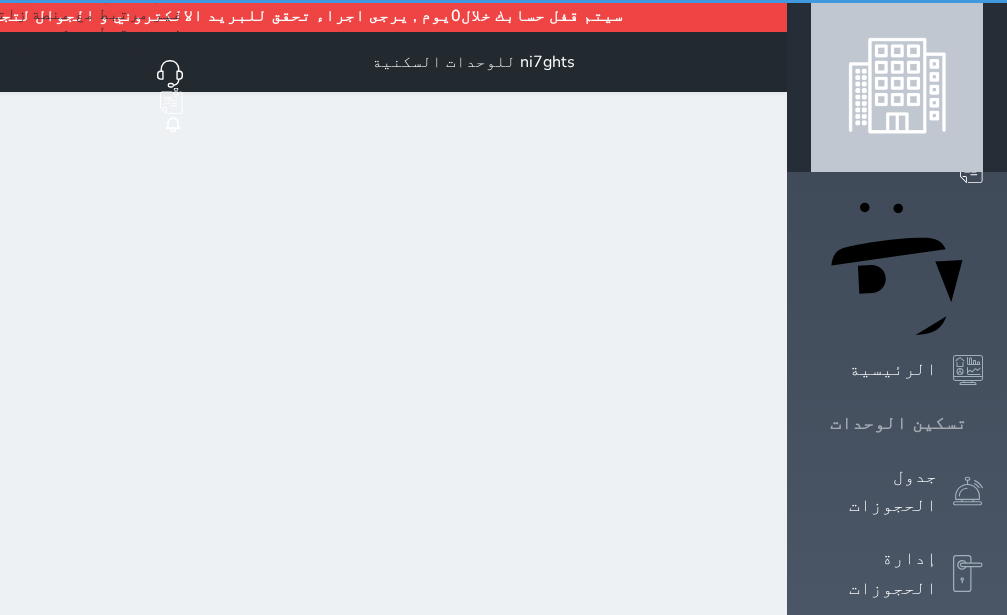 click 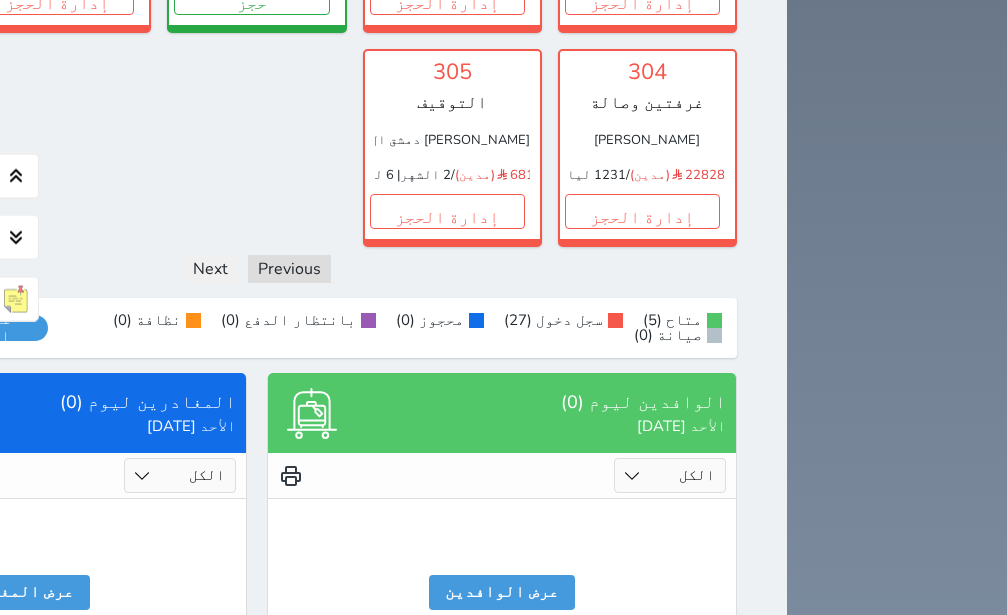 scroll, scrollTop: 1622, scrollLeft: 0, axis: vertical 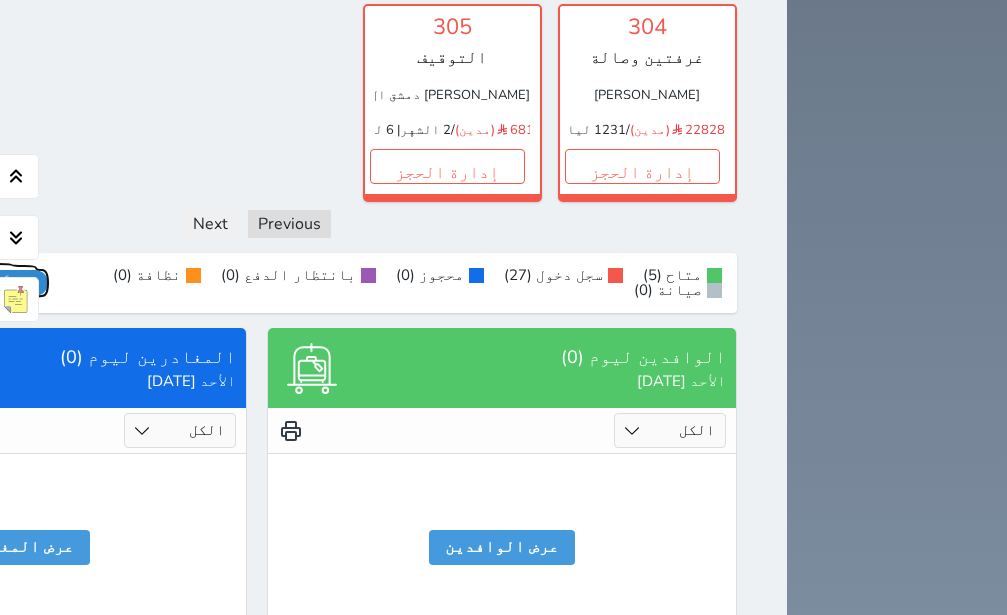 click on "عرض رصيد الصندوق" at bounding box center [-22, 283] 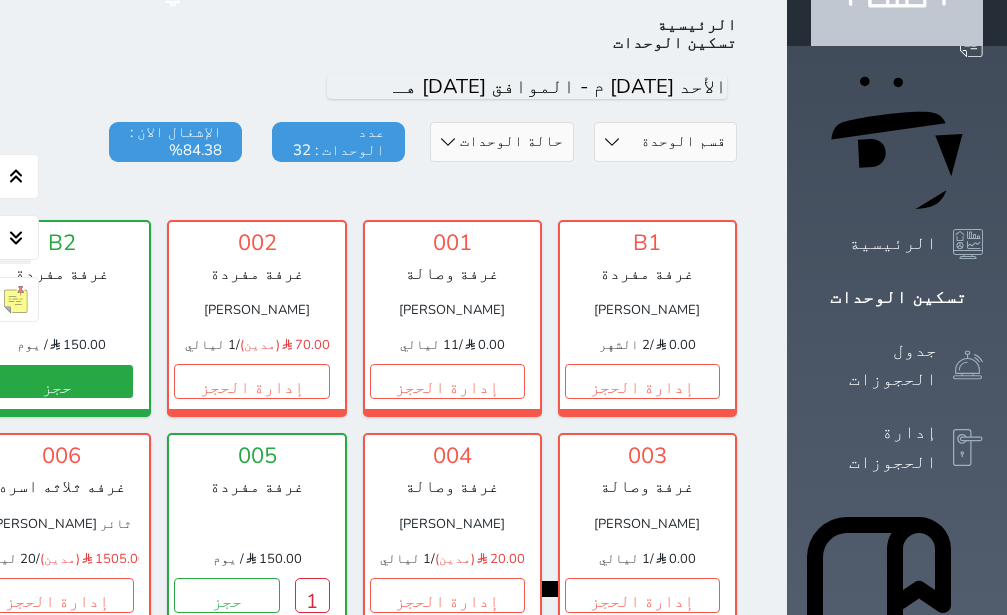 scroll, scrollTop: 0, scrollLeft: 0, axis: both 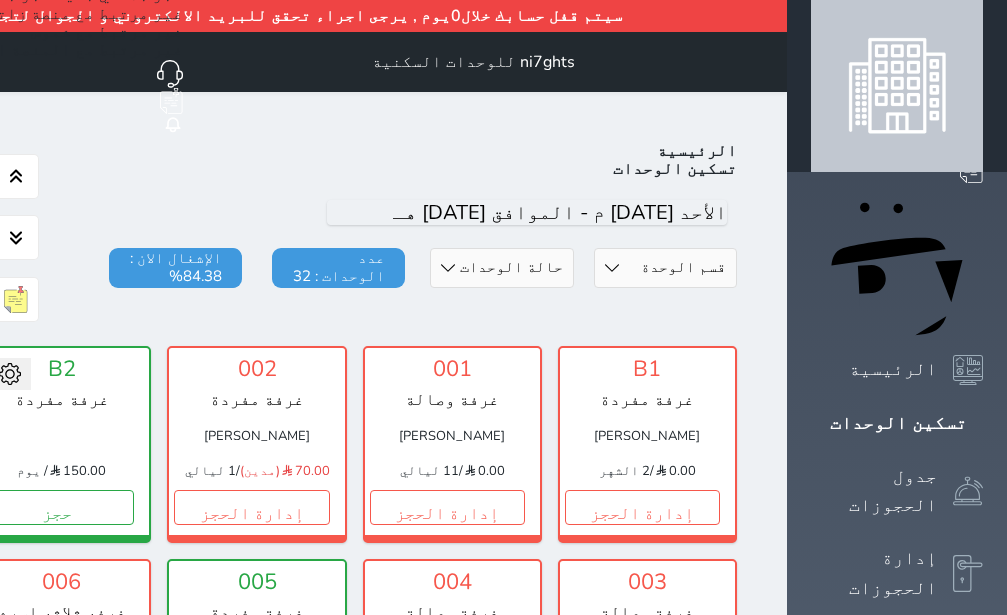 click 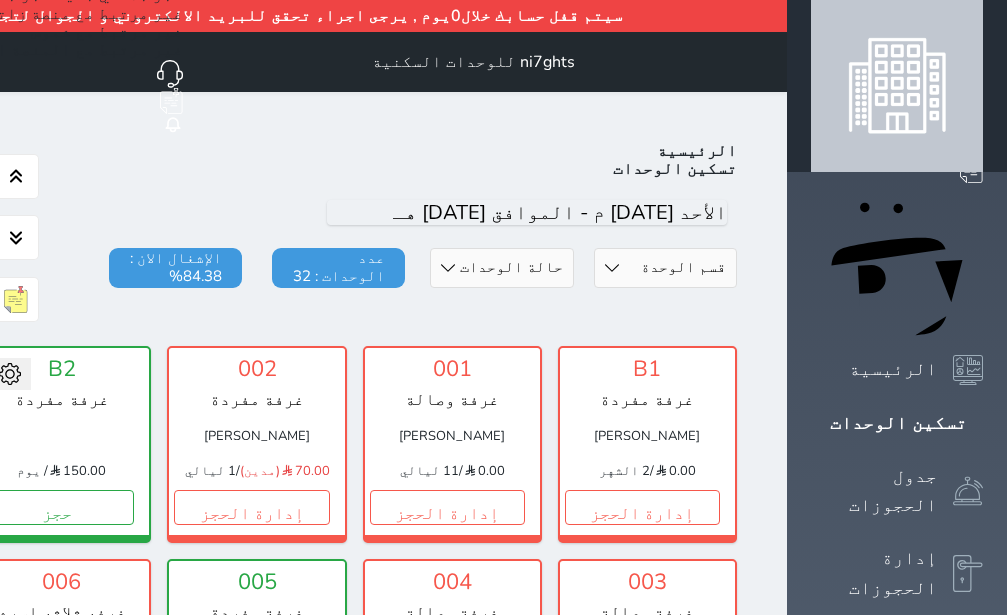 click on "الخروج" at bounding box center [-242, 243] 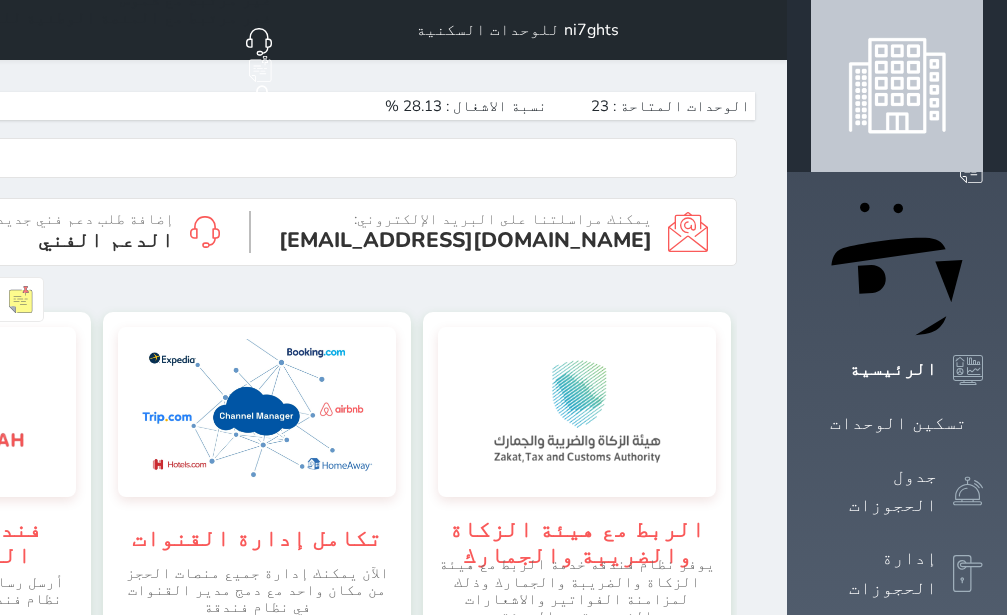 scroll, scrollTop: 0, scrollLeft: 0, axis: both 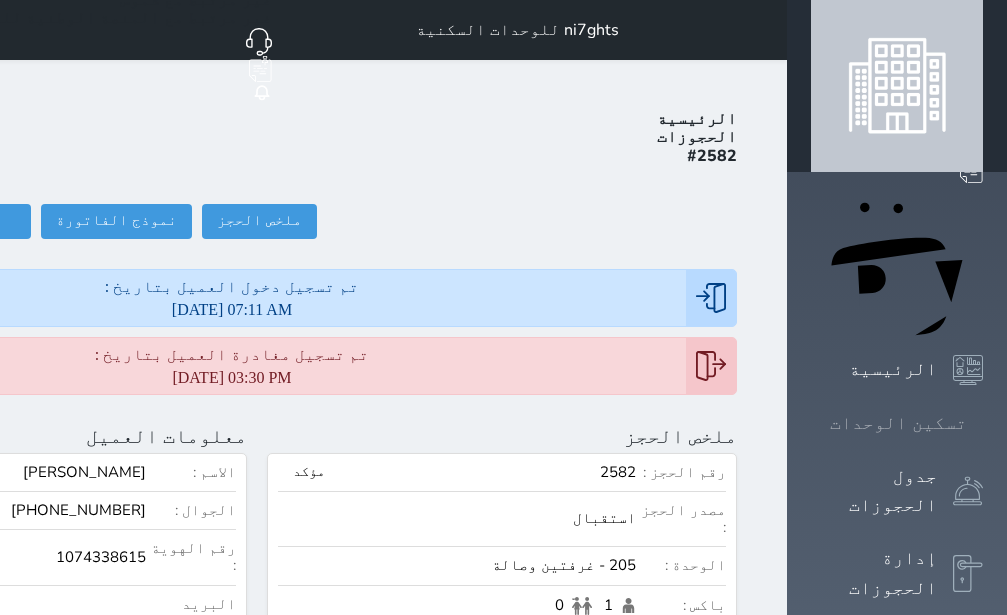 click on "تسكين الوحدات" at bounding box center (898, 423) 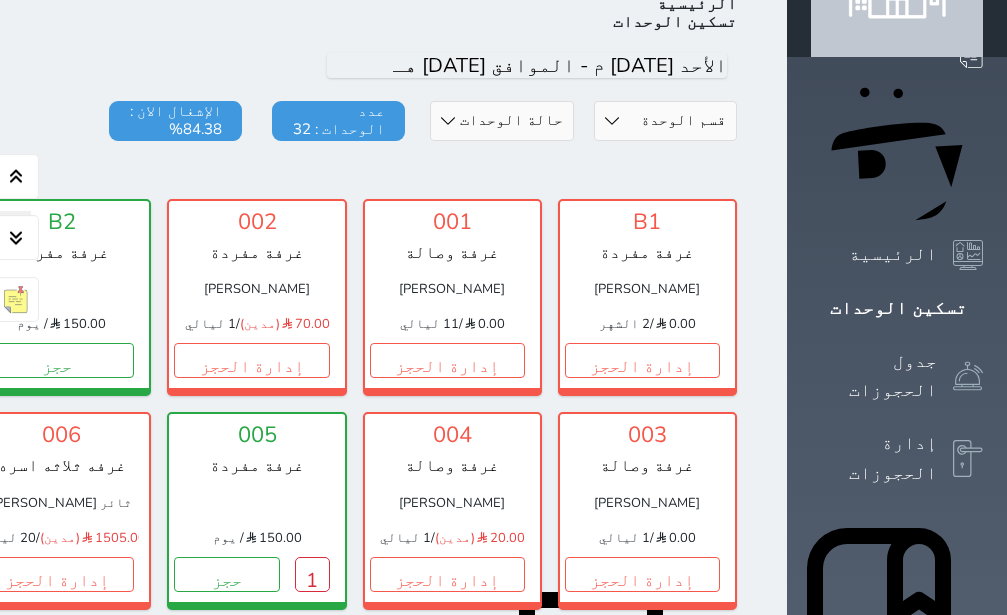 scroll, scrollTop: 39, scrollLeft: 0, axis: vertical 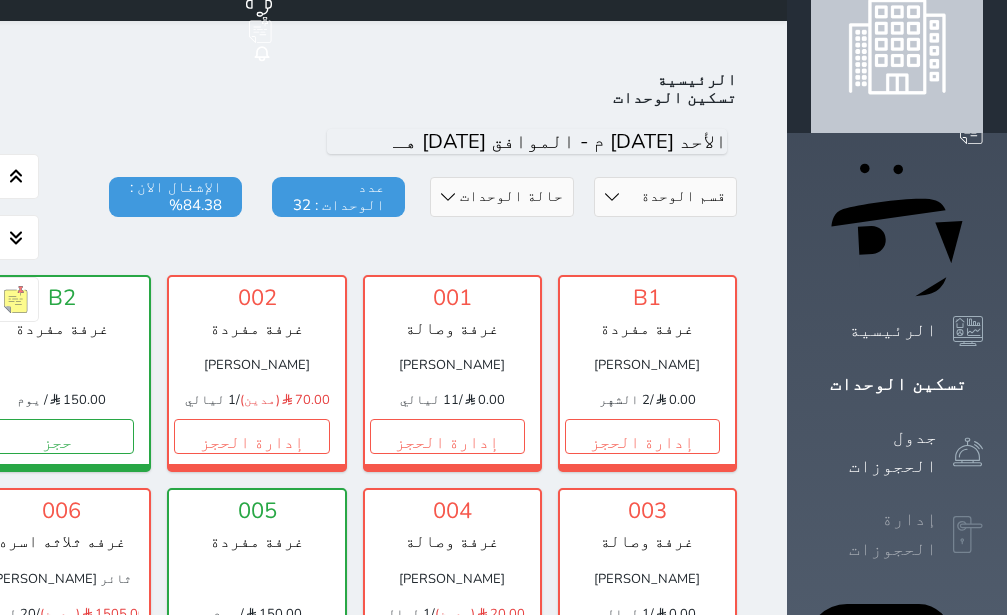 click on "إدارة الحجوزات" at bounding box center (897, 534) 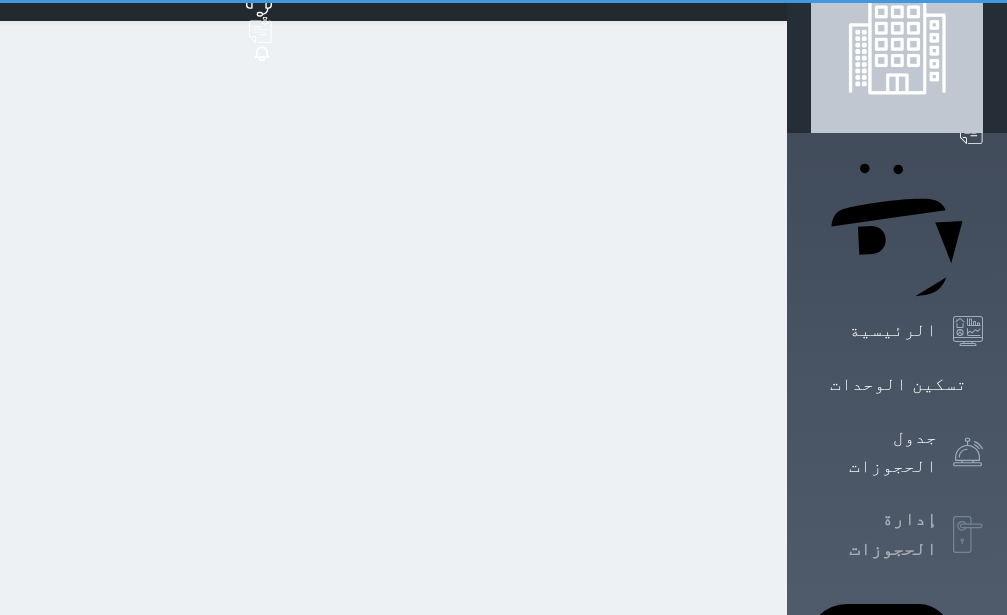 scroll, scrollTop: 24, scrollLeft: 0, axis: vertical 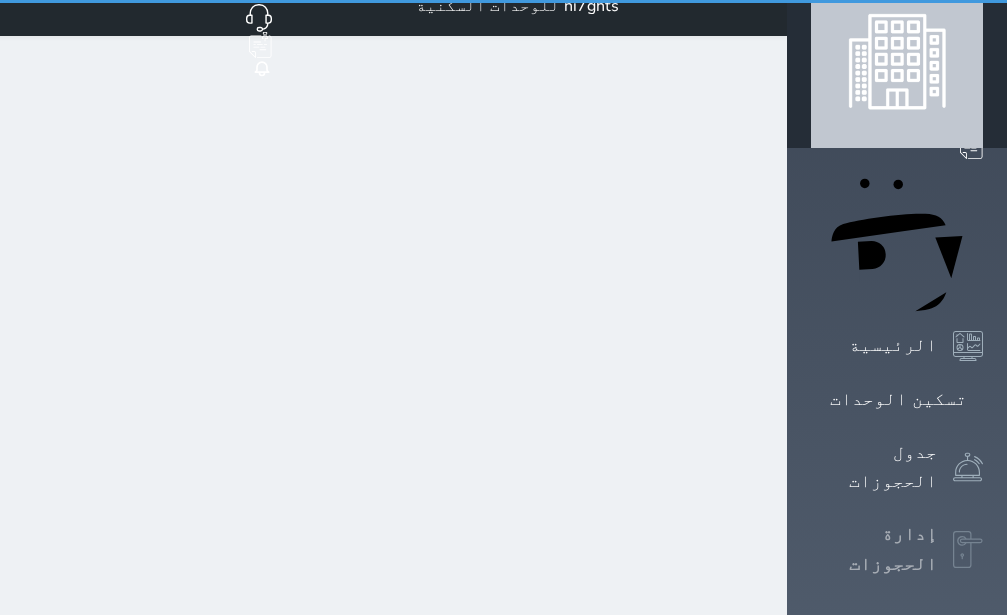 select on "open_all" 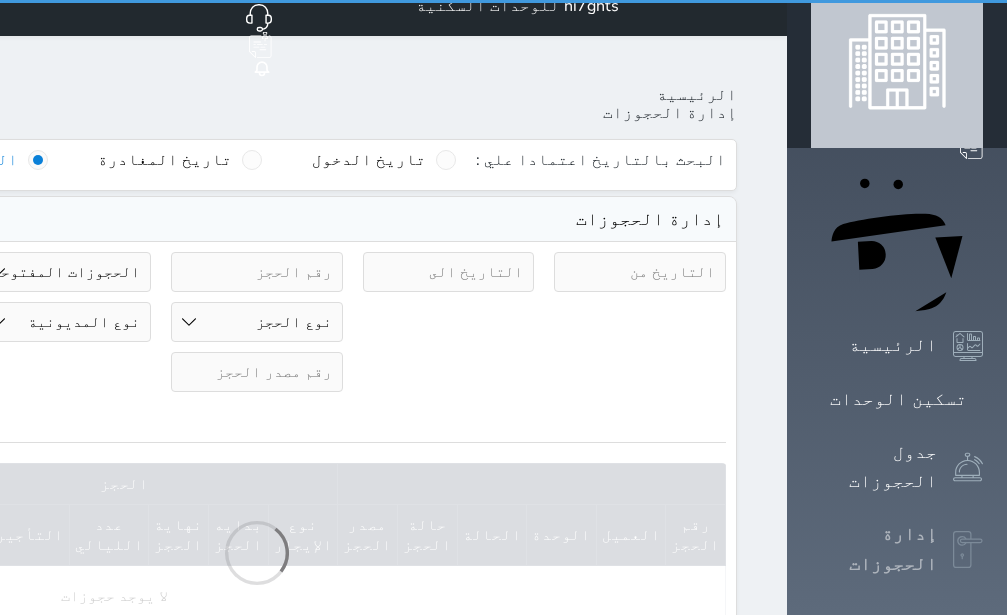 scroll, scrollTop: 0, scrollLeft: 0, axis: both 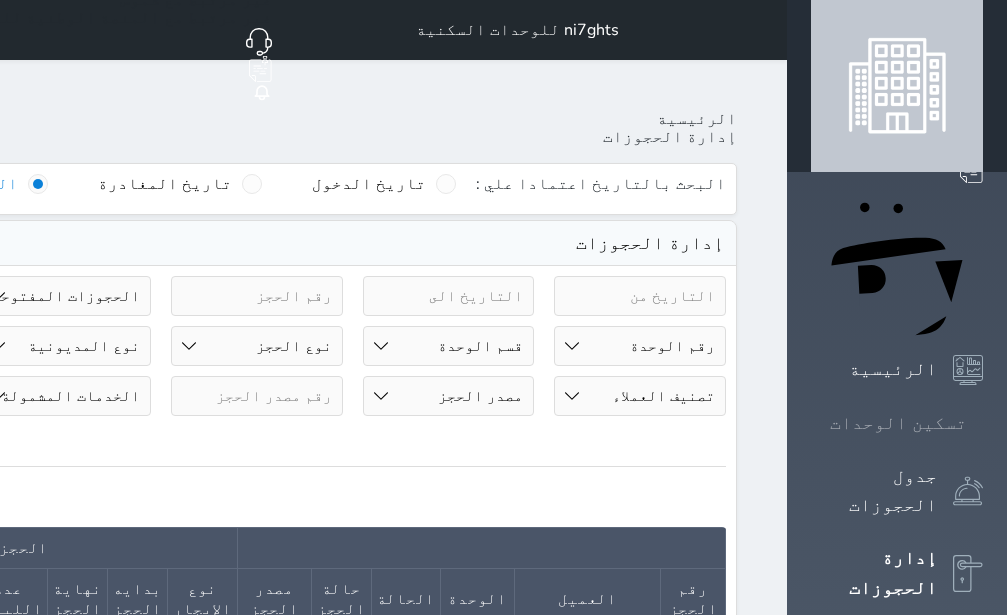 click on "تسكين الوحدات" at bounding box center (898, 423) 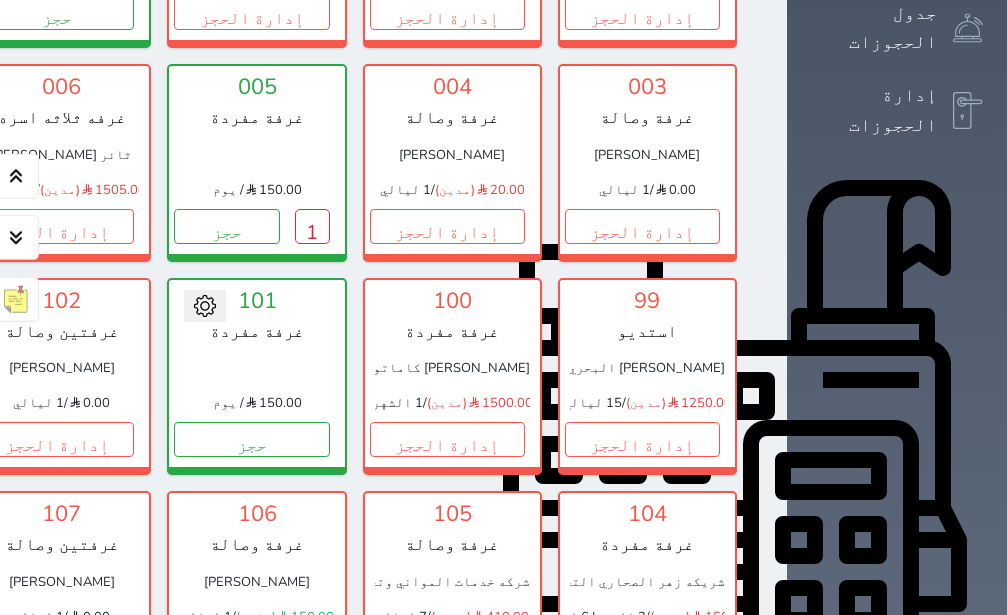 scroll, scrollTop: 0, scrollLeft: 0, axis: both 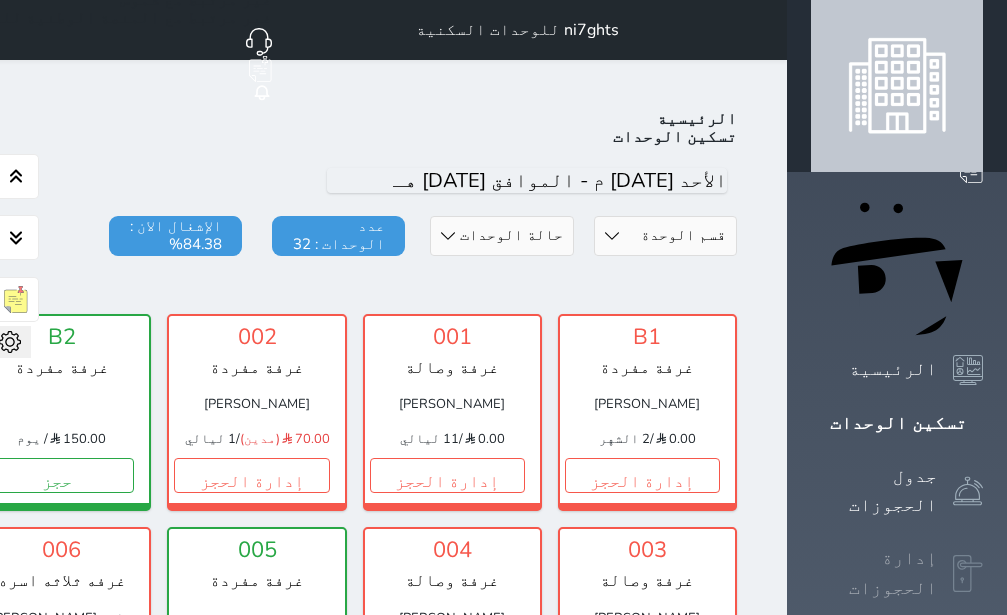 click 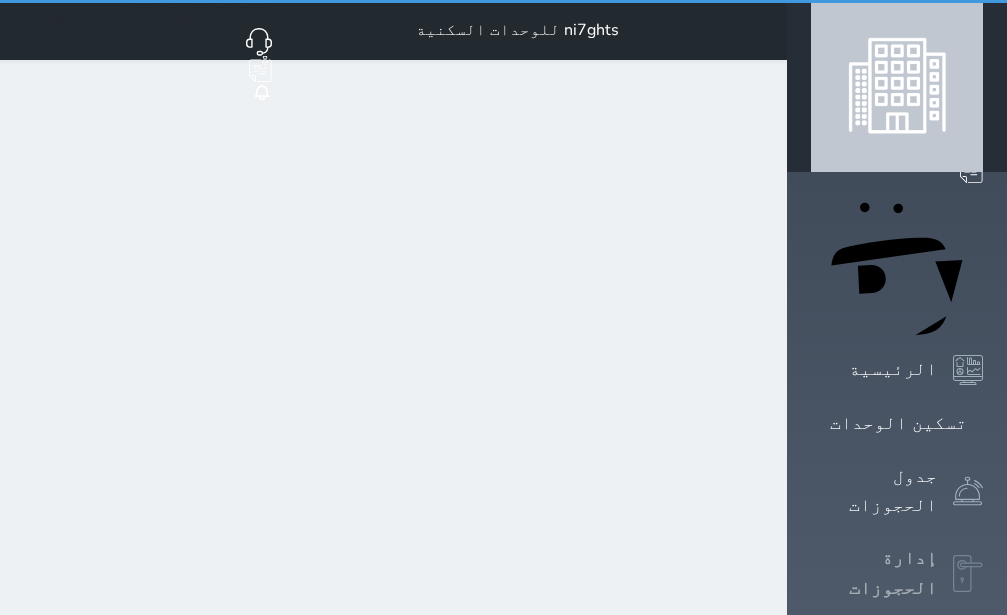 select on "open_all" 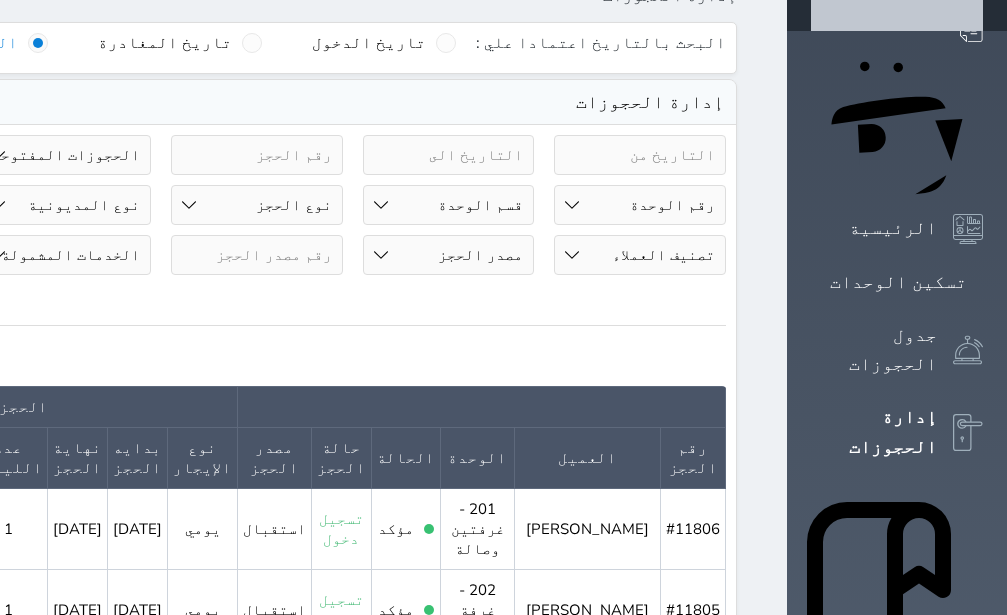 scroll, scrollTop: 102, scrollLeft: 0, axis: vertical 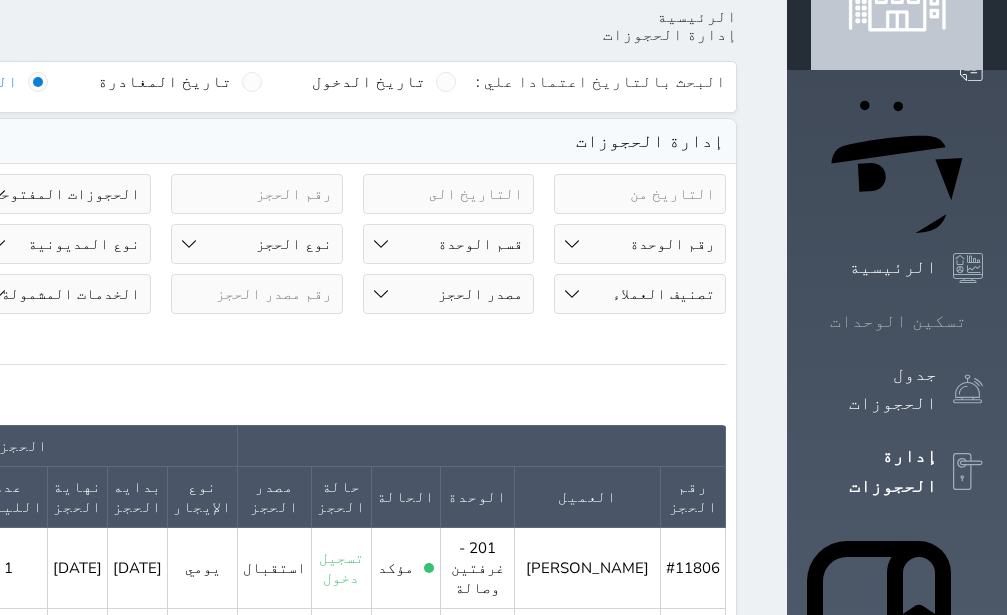 click on "تسكين الوحدات" at bounding box center (898, 321) 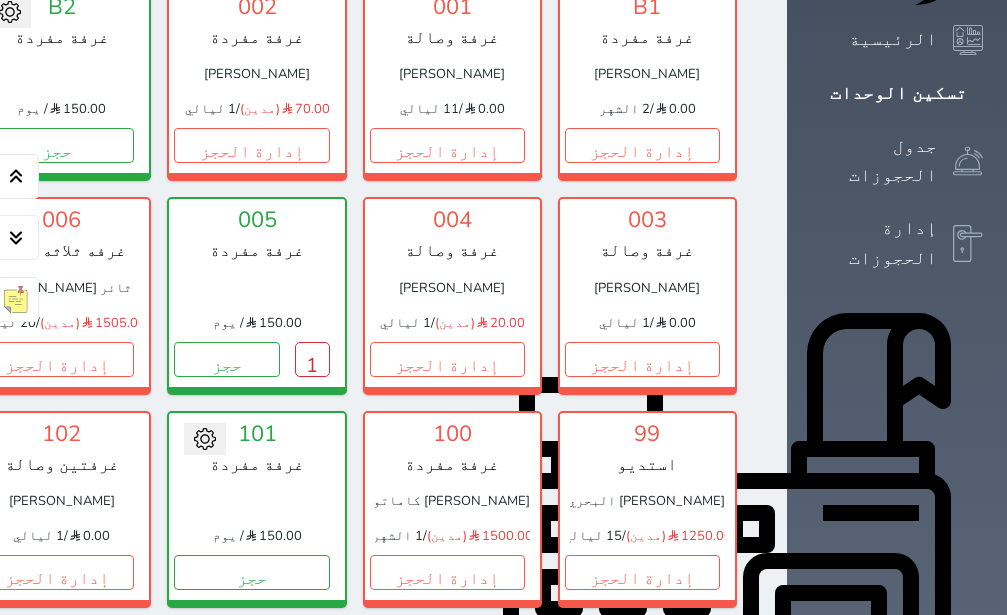 scroll, scrollTop: 456, scrollLeft: 0, axis: vertical 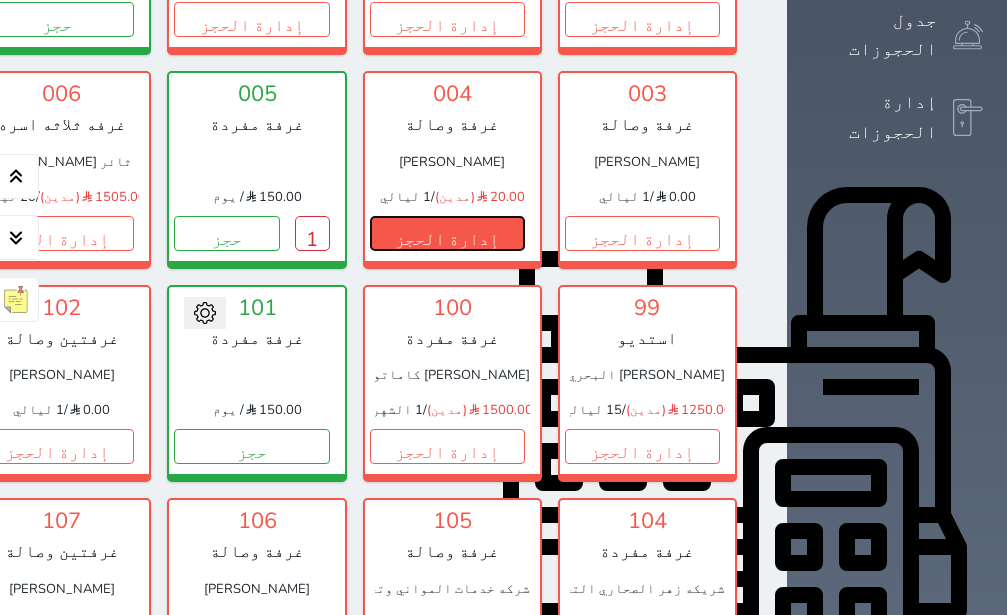 click on "إدارة الحجز" at bounding box center (447, 233) 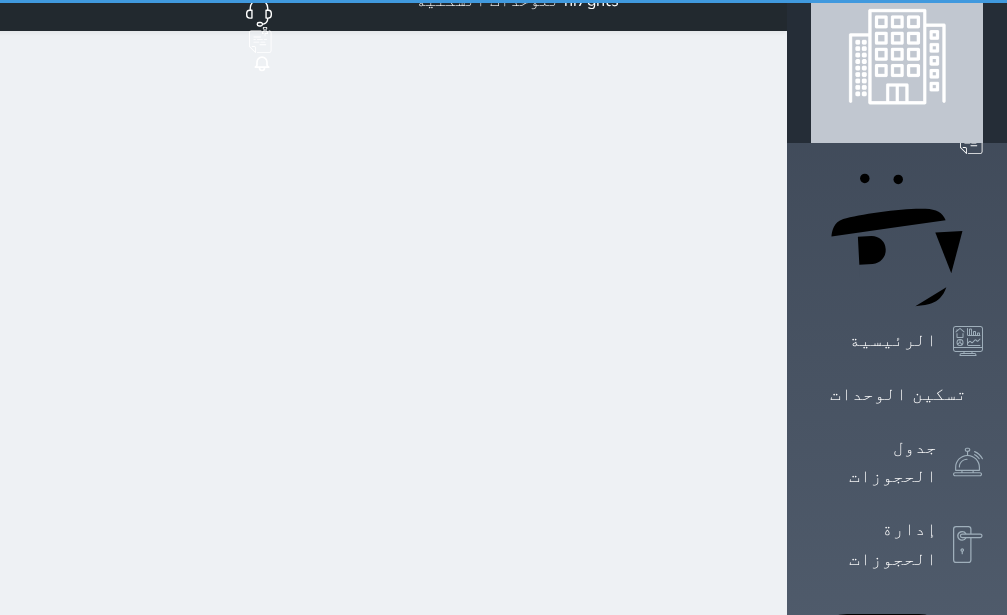 scroll, scrollTop: 0, scrollLeft: 0, axis: both 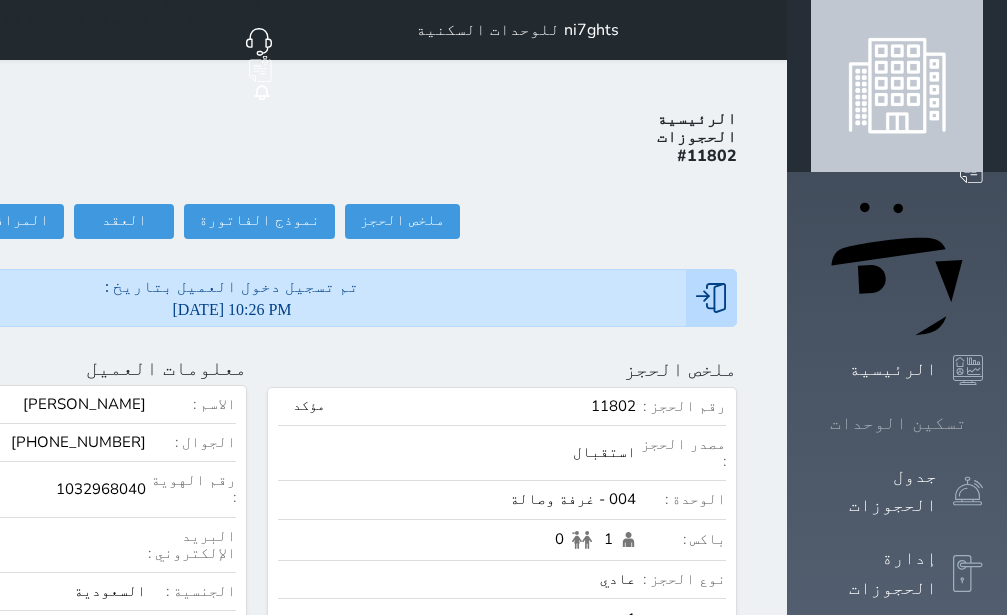 click on "تسكين الوحدات" at bounding box center [898, 423] 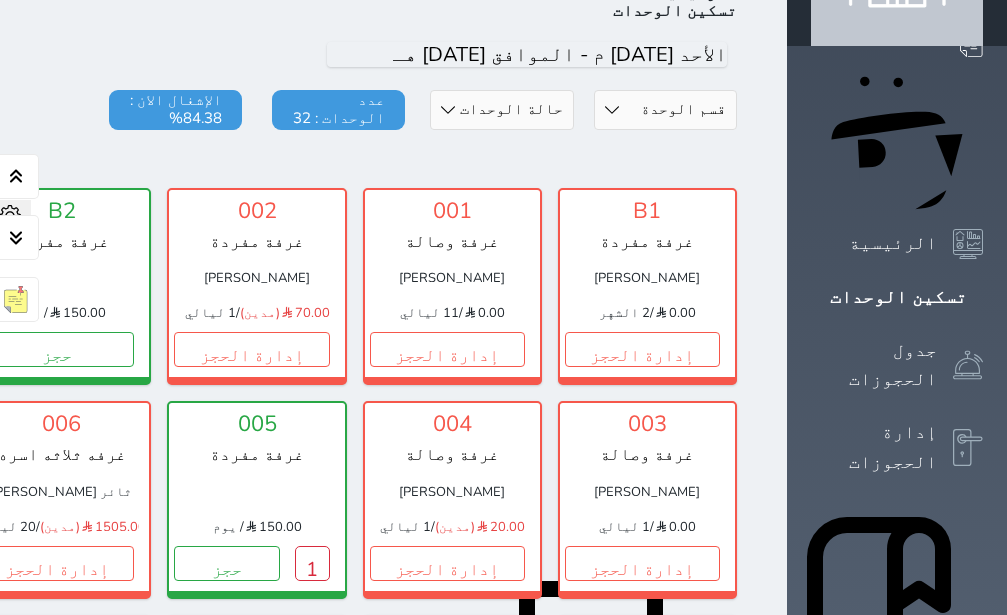 scroll, scrollTop: 252, scrollLeft: 0, axis: vertical 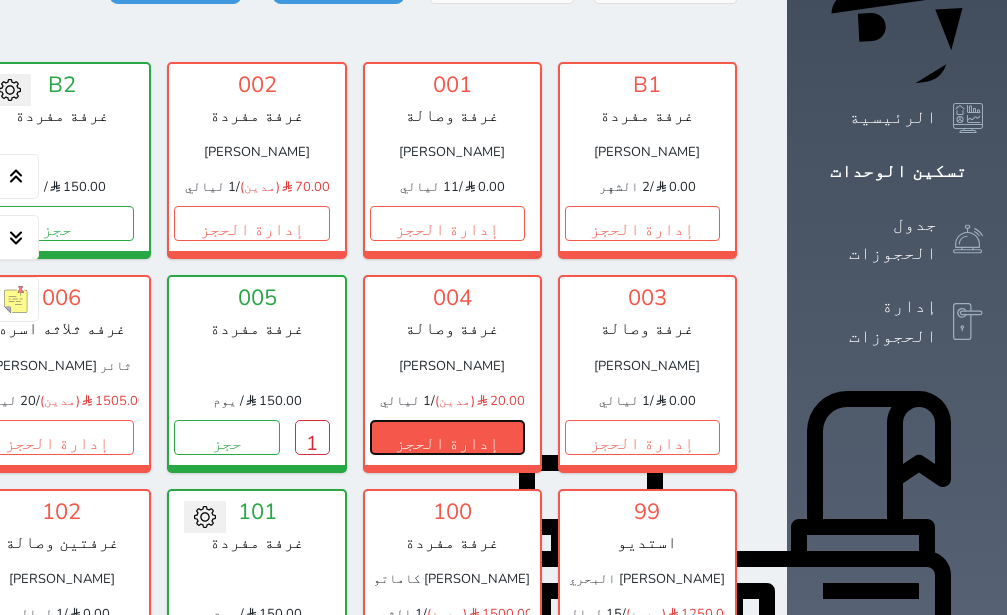 click on "إدارة الحجز" at bounding box center (447, 437) 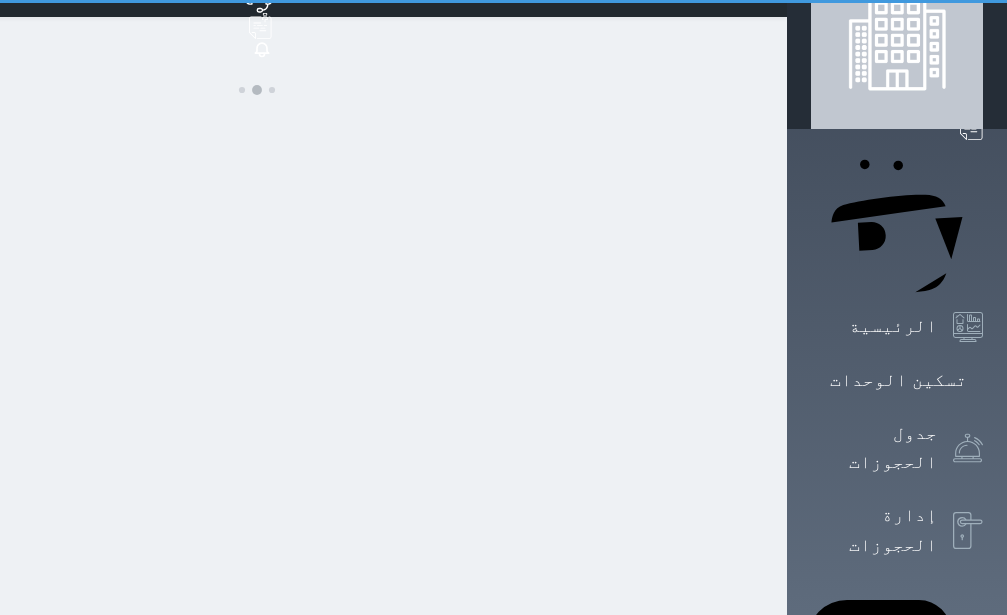 scroll, scrollTop: 0, scrollLeft: 0, axis: both 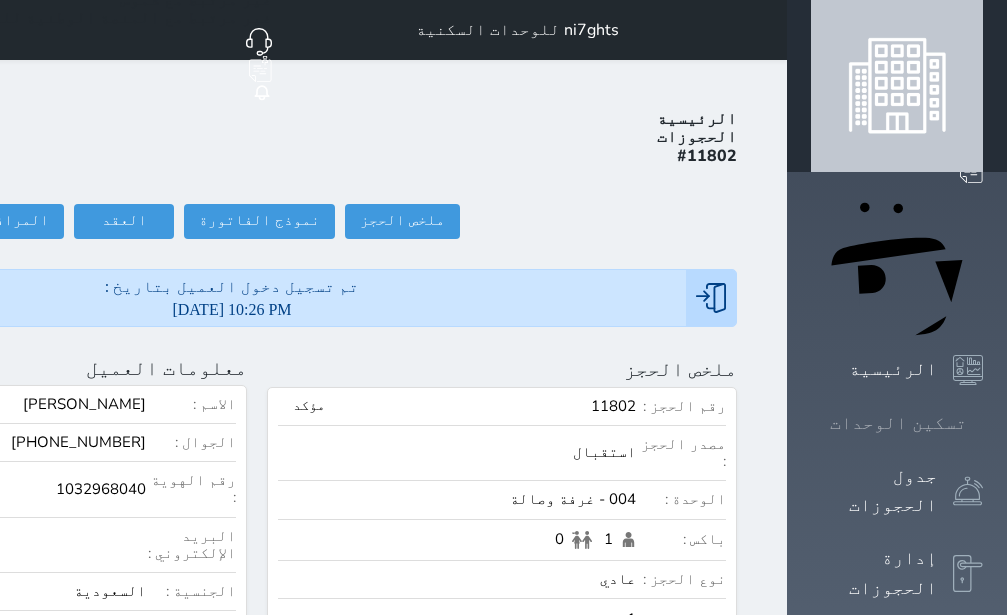 click on "تسكين الوحدات" at bounding box center [898, 423] 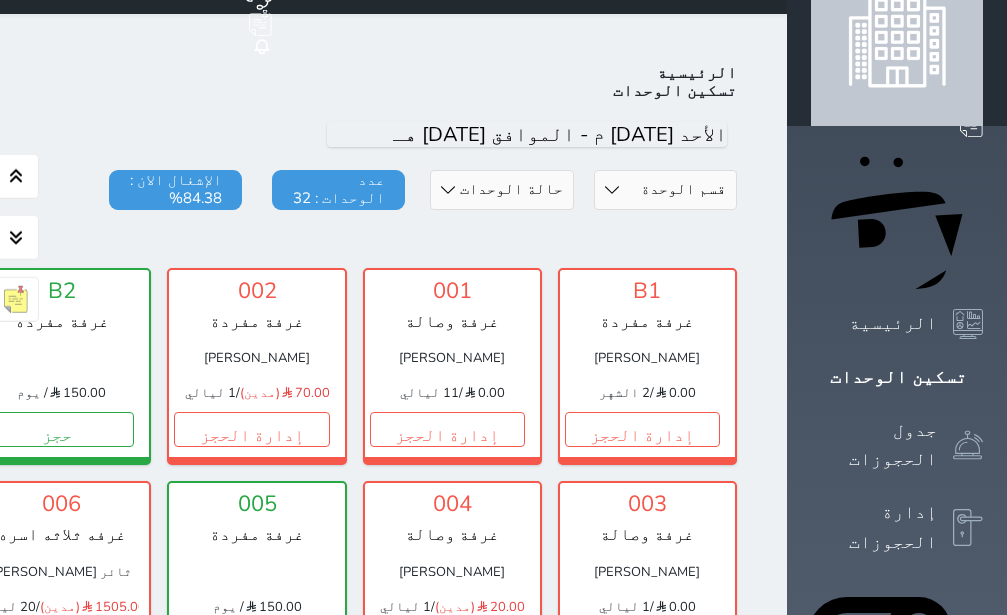 scroll, scrollTop: 0, scrollLeft: 0, axis: both 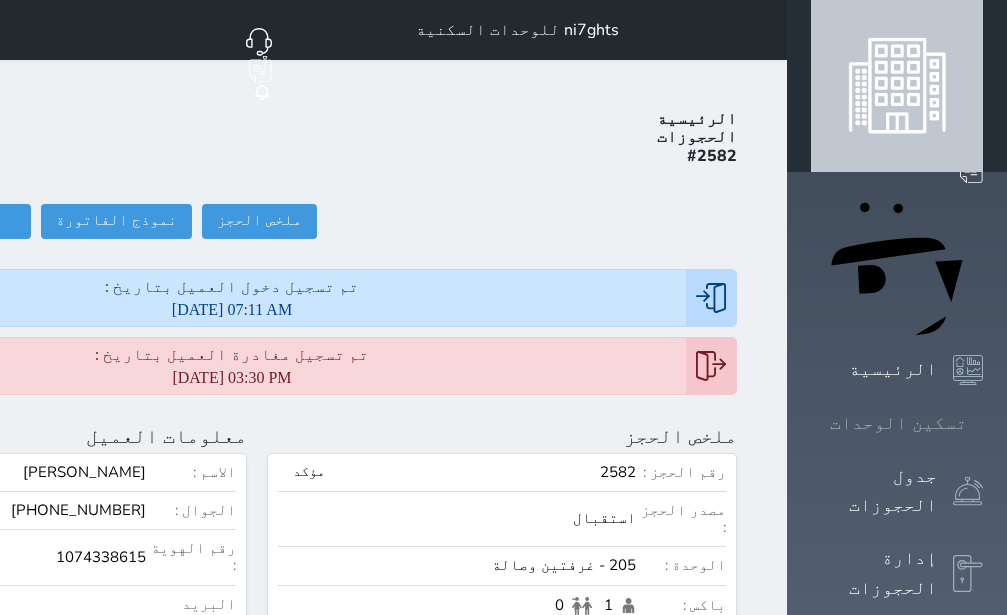 click on "تسكين الوحدات" at bounding box center [898, 423] 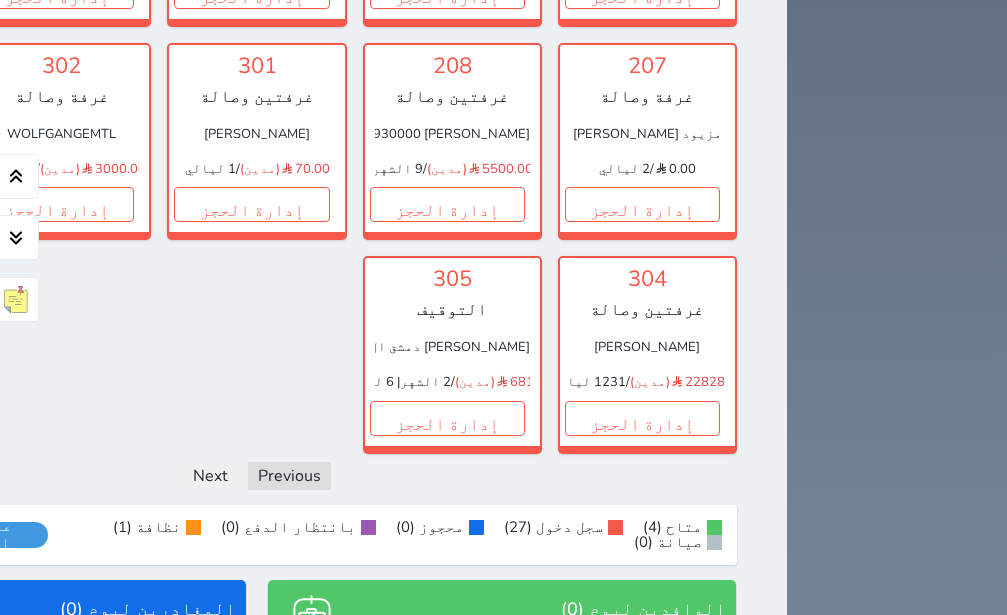 scroll, scrollTop: 1803, scrollLeft: 0, axis: vertical 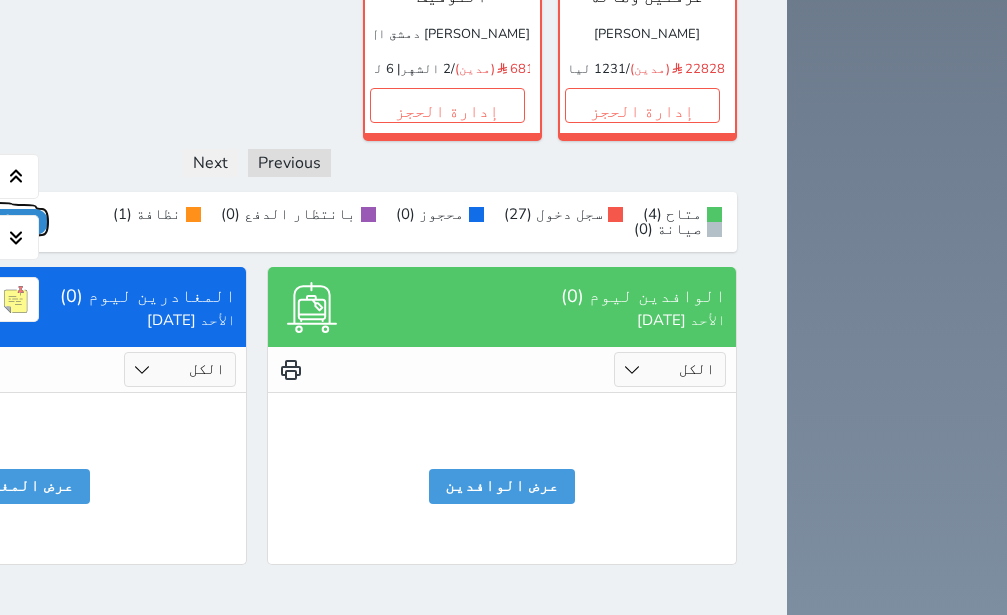 click on "عرض رصيد الصندوق" at bounding box center (-22, 222) 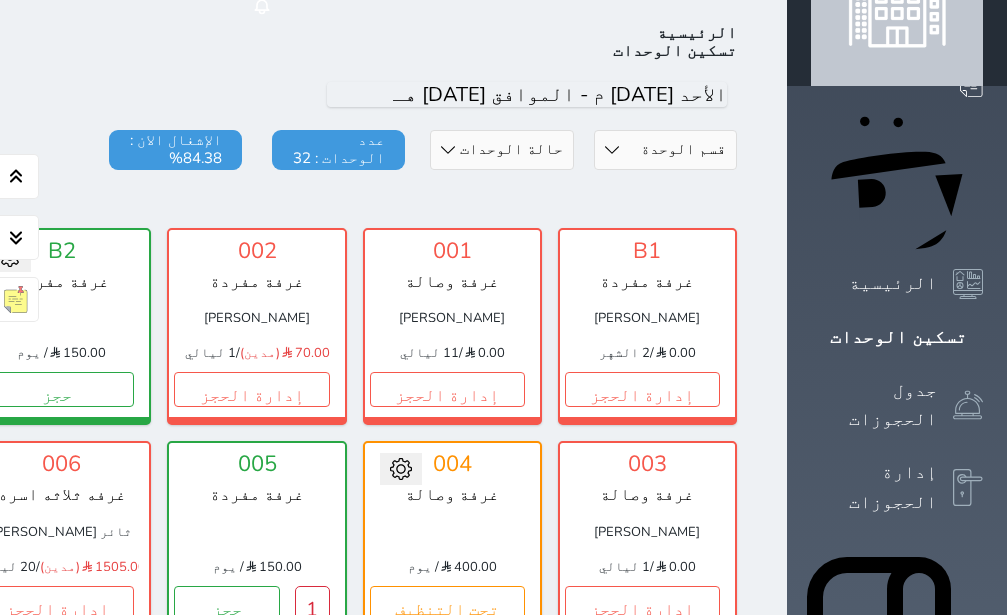 scroll, scrollTop: 126, scrollLeft: 0, axis: vertical 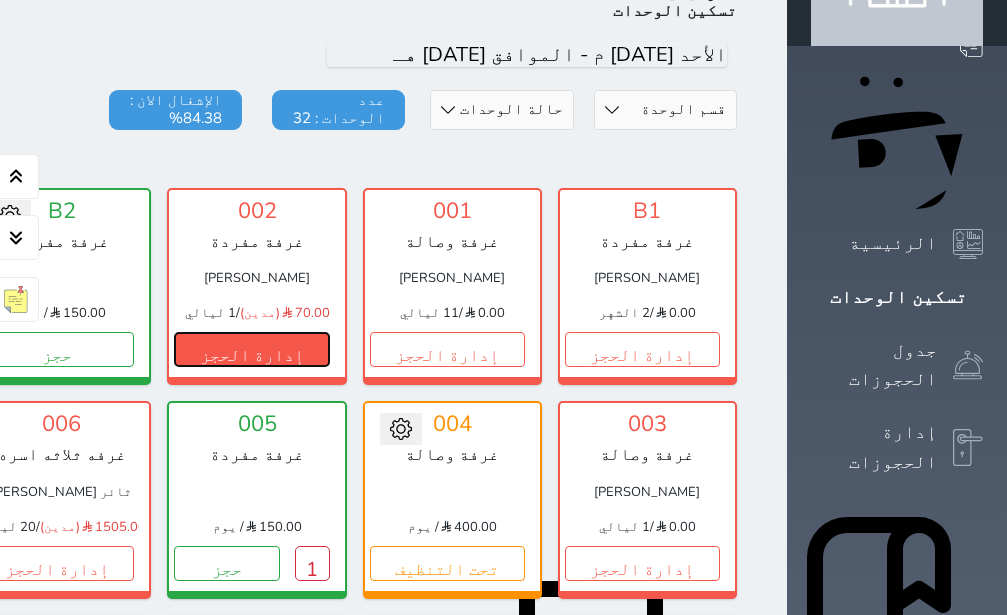 click on "إدارة الحجز" at bounding box center [251, 349] 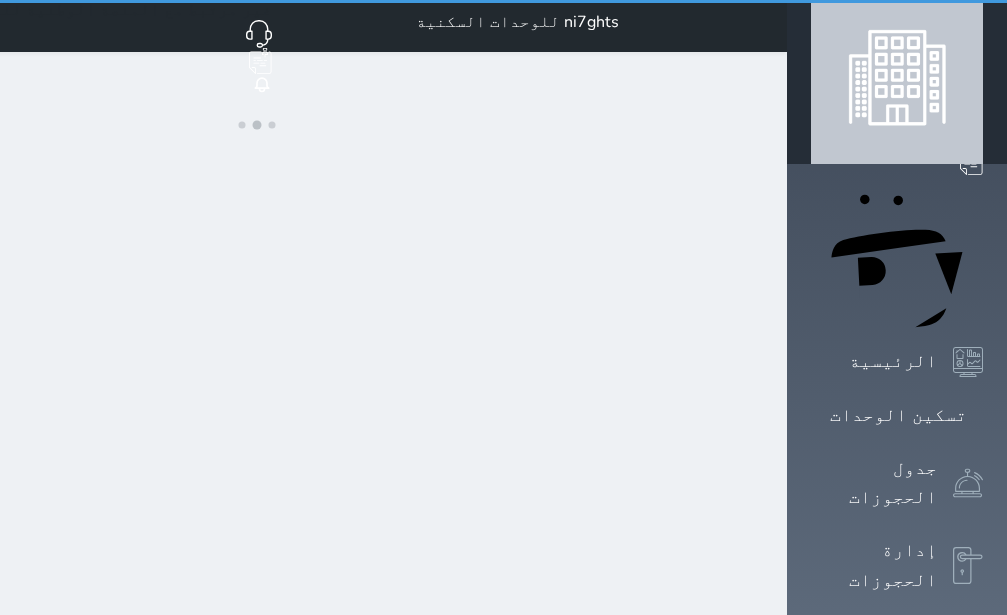 scroll, scrollTop: 0, scrollLeft: 0, axis: both 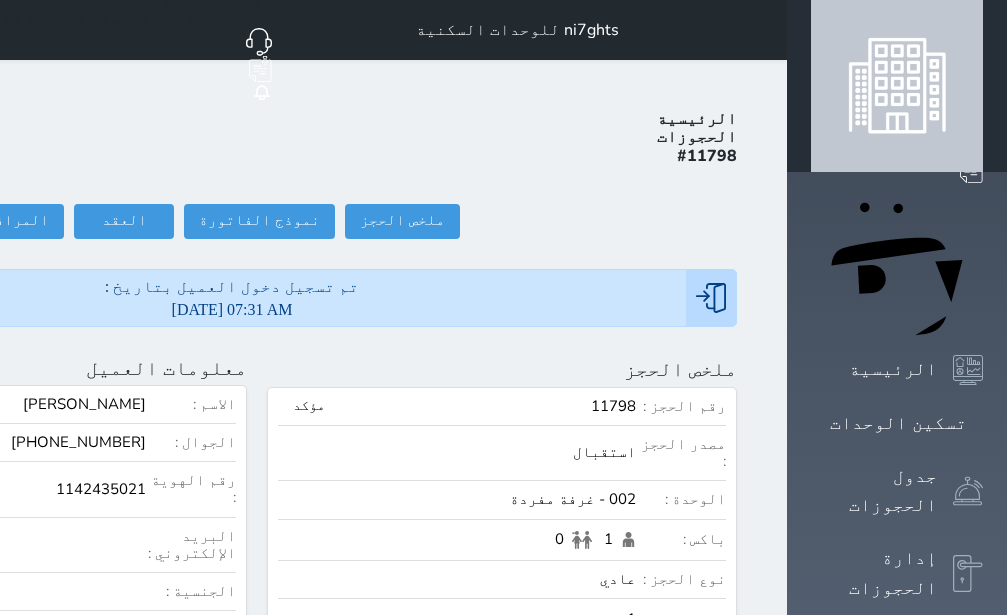 select 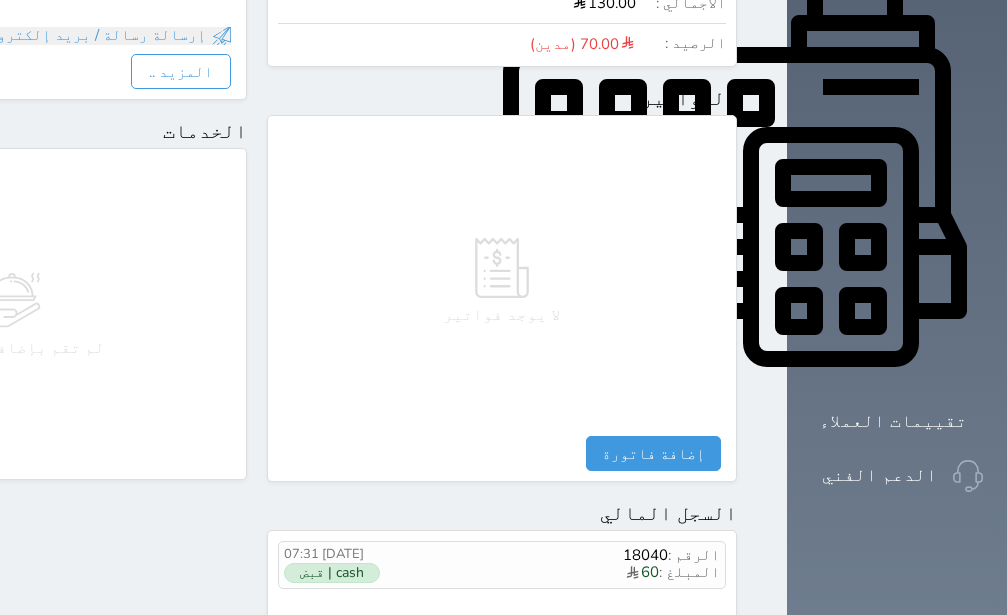 scroll, scrollTop: 1110, scrollLeft: 0, axis: vertical 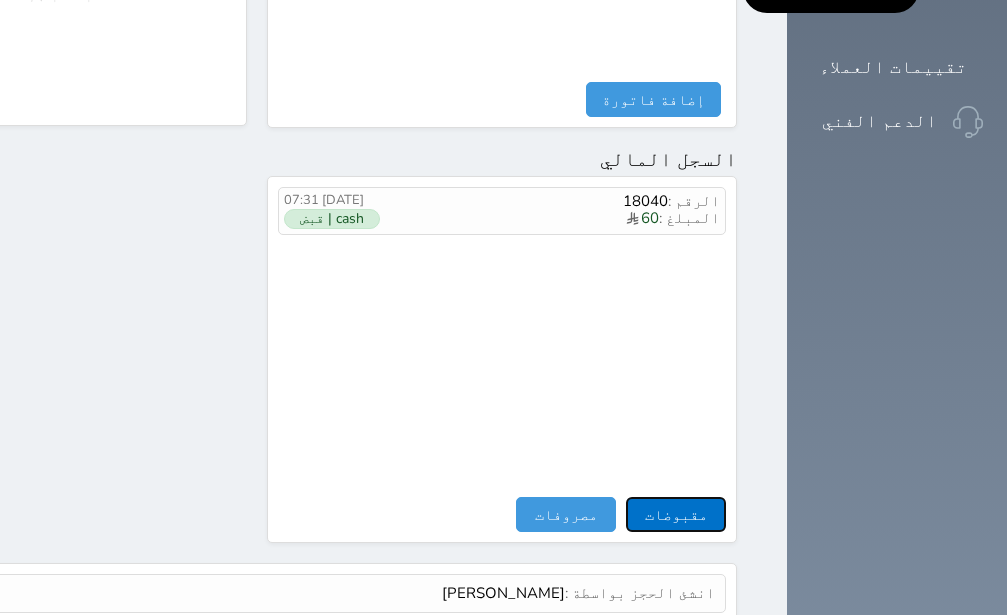 click on "مقبوضات" at bounding box center [676, 514] 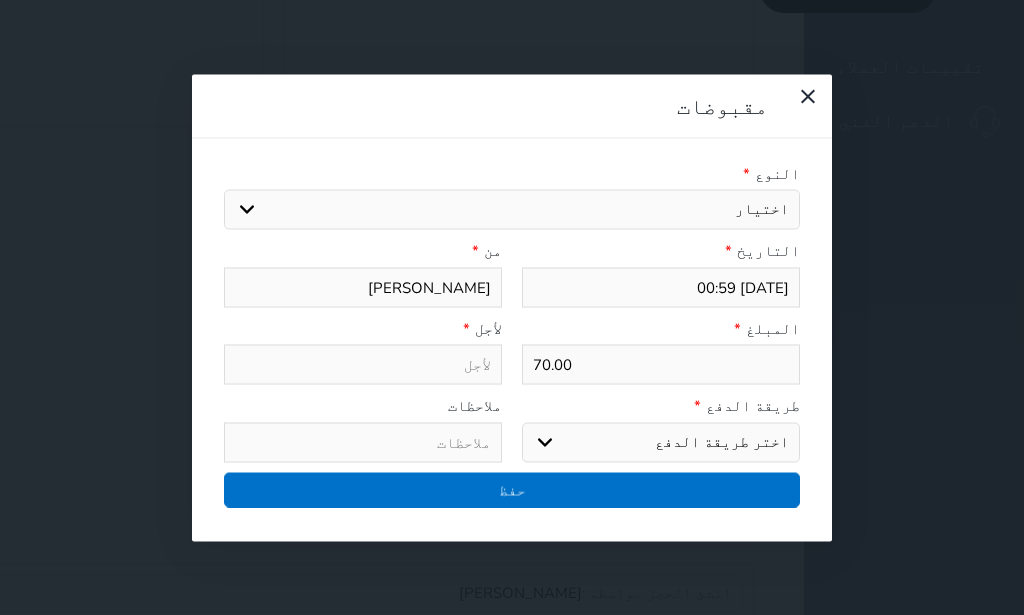 select 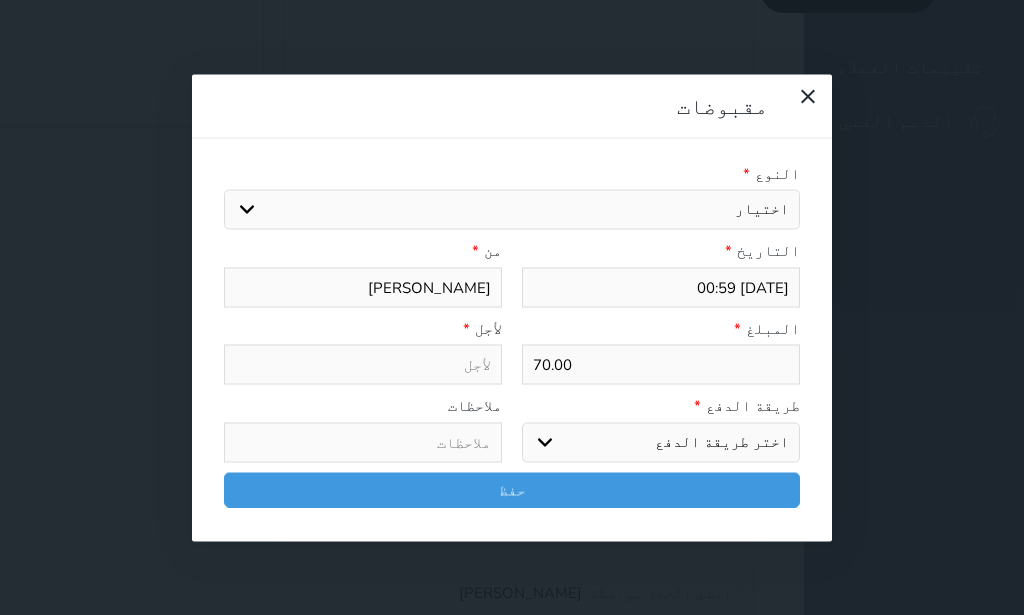 click on "اختيار   ايجار تامين [DEMOGRAPHIC_DATA]" at bounding box center [512, 210] 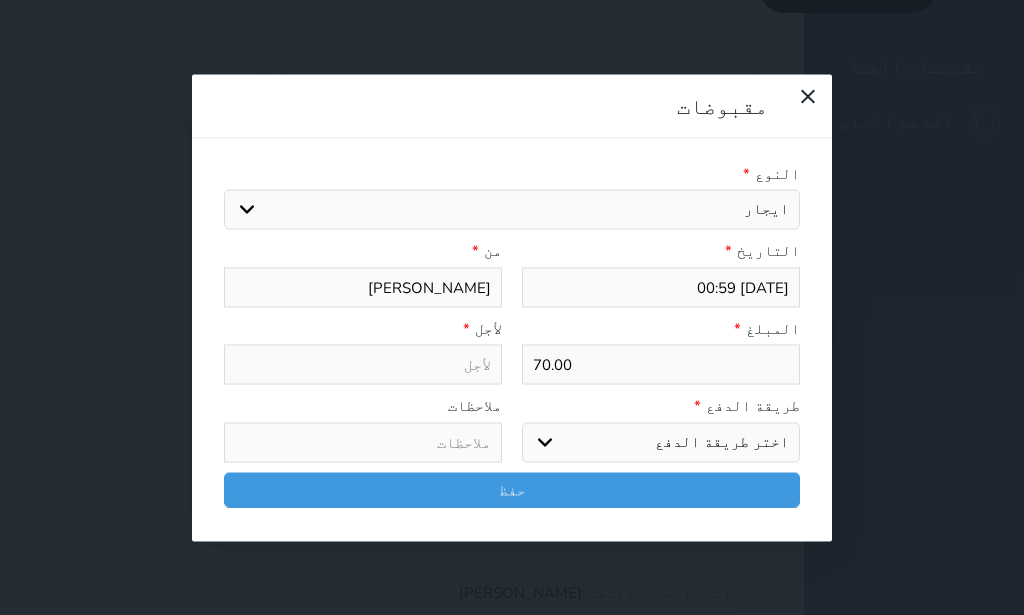 click on "ايجار" at bounding box center (0, 0) 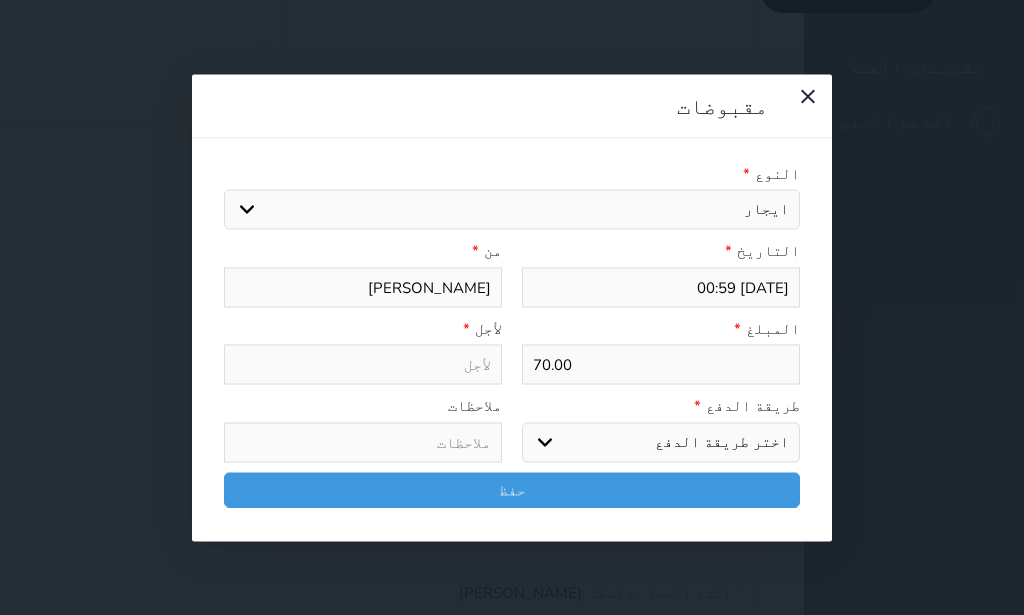 type on "ايجار - الوحدة - 002" 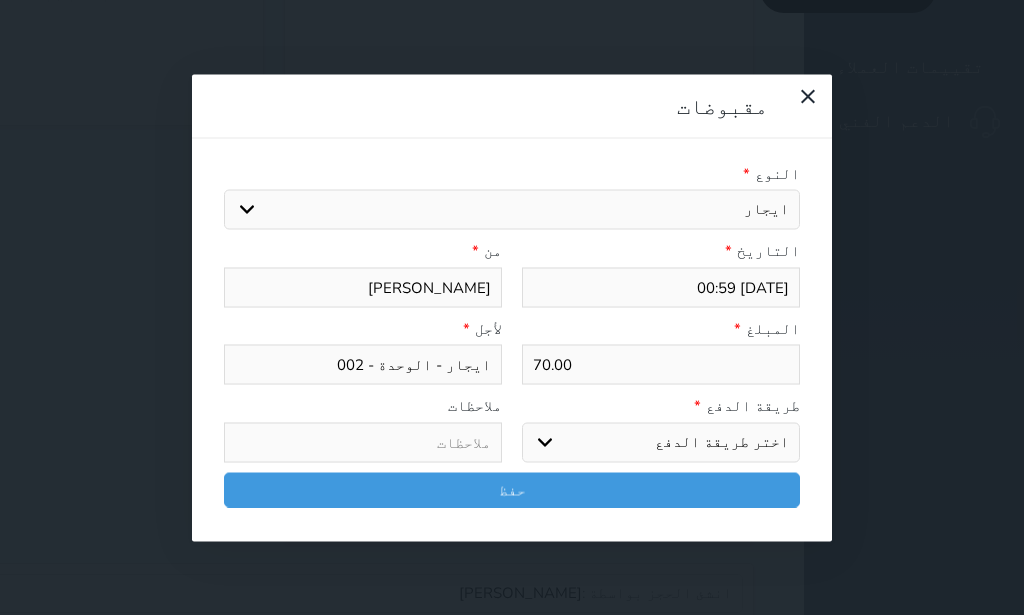 click on "اختر طريقة الدفع   دفع نقدى   تحويل بنكى   مدى   بطاقة ائتمان   آجل" at bounding box center (661, 442) 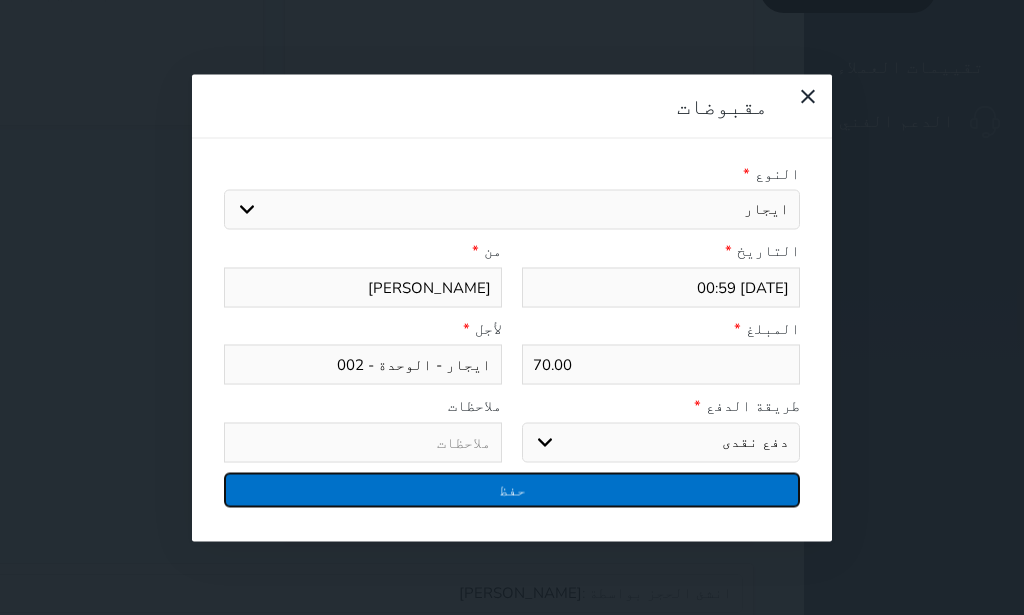 click on "حفظ" at bounding box center (512, 489) 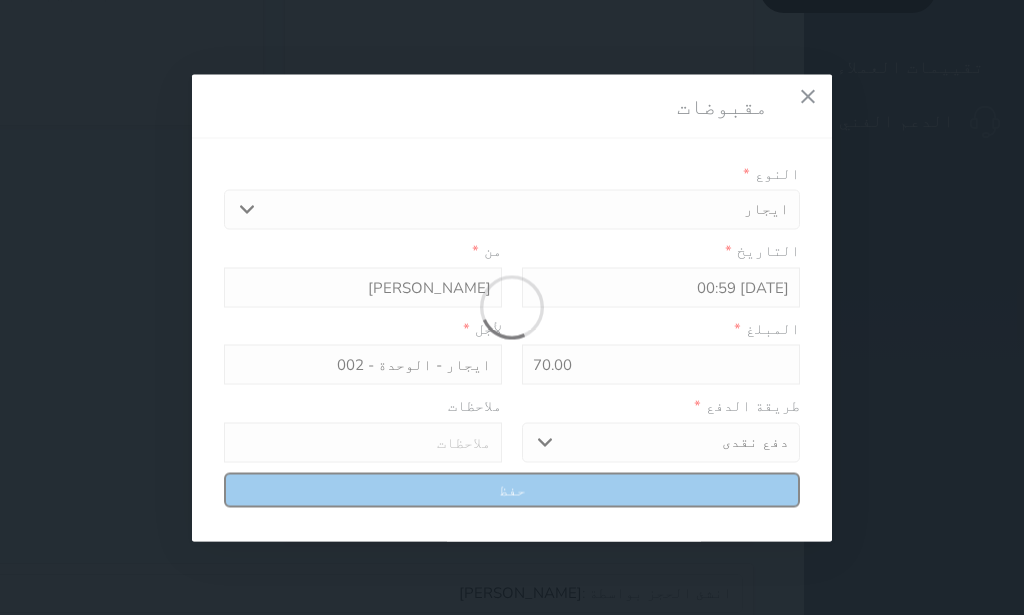 select 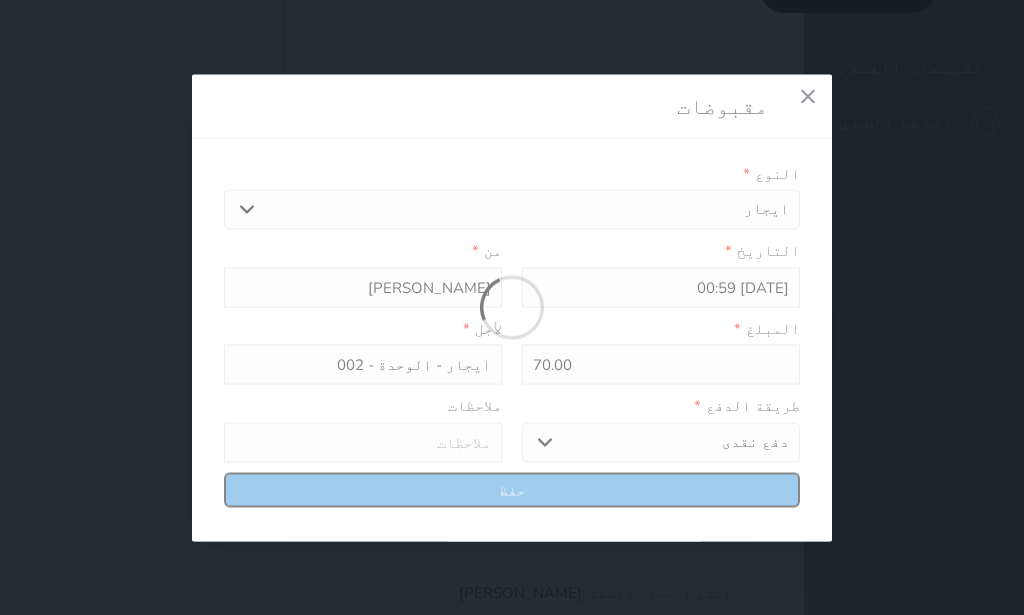 type 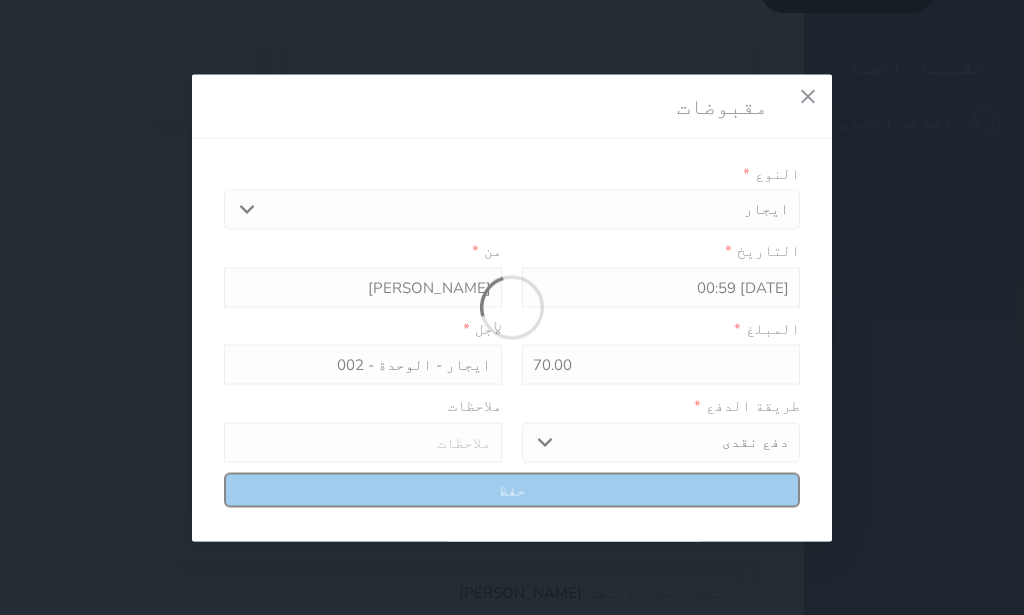 type on "0" 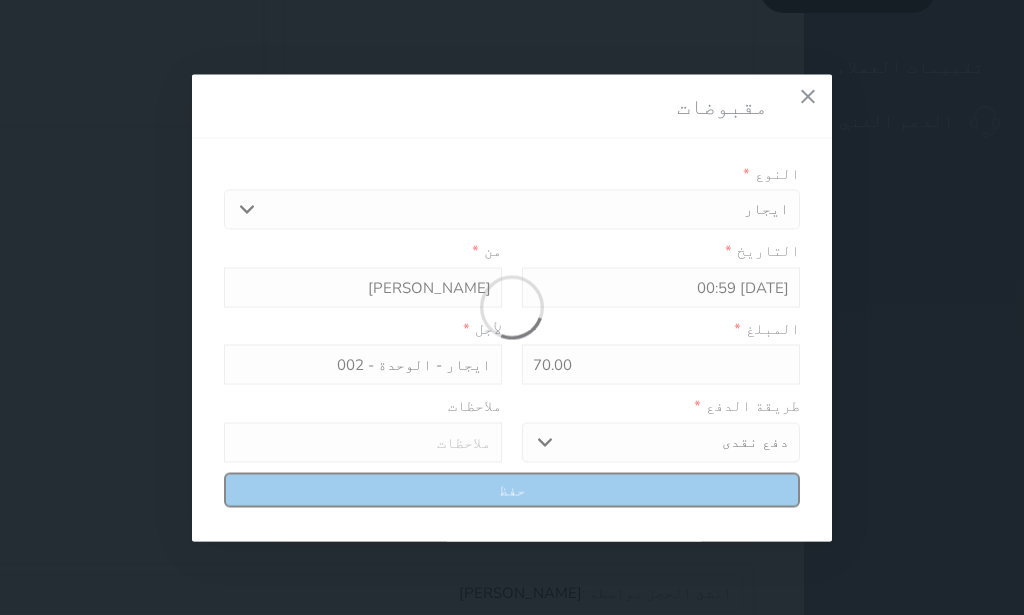 select 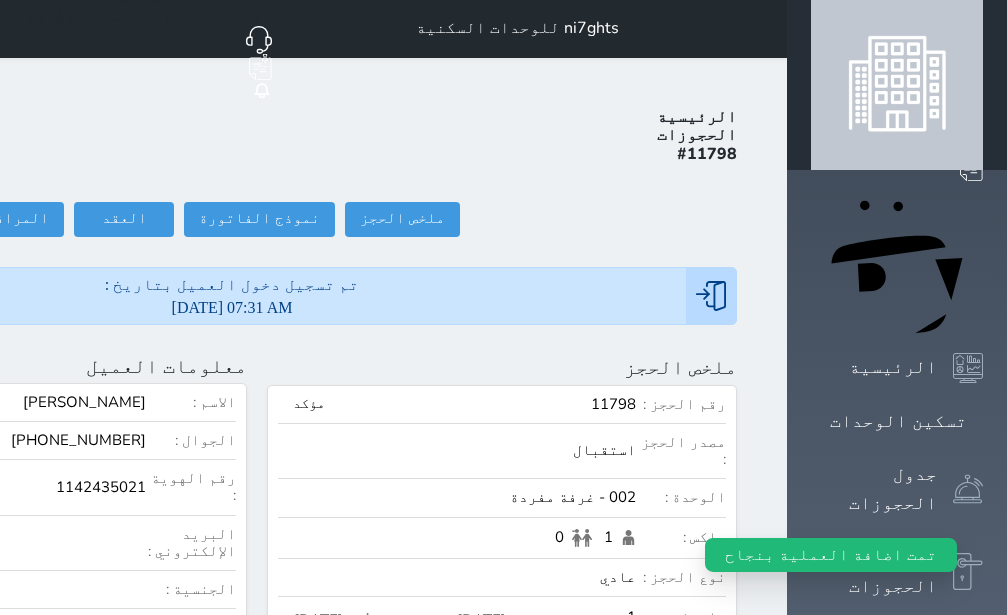 scroll, scrollTop: 0, scrollLeft: 0, axis: both 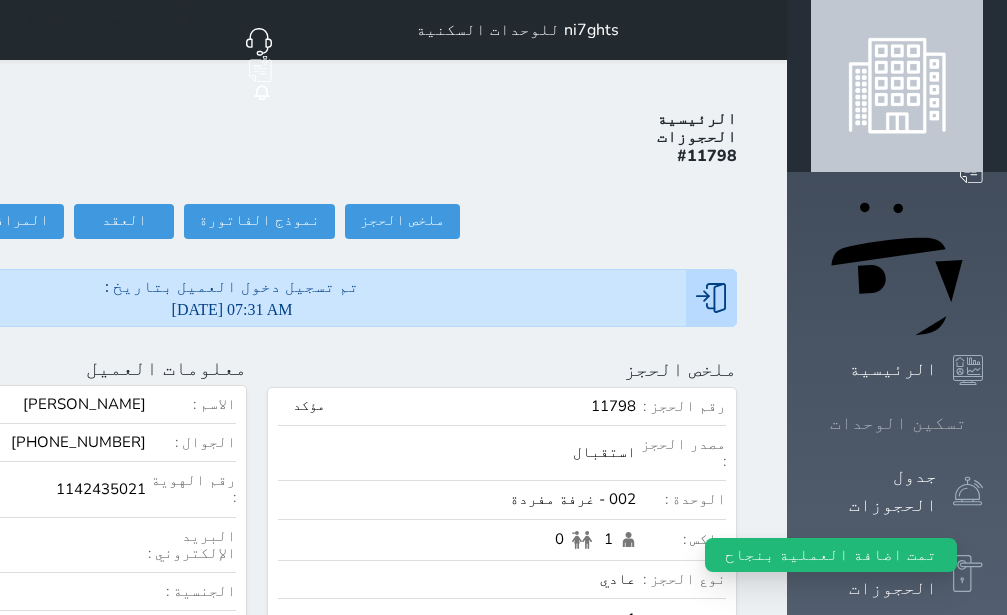 click on "تسكين الوحدات" at bounding box center (898, 423) 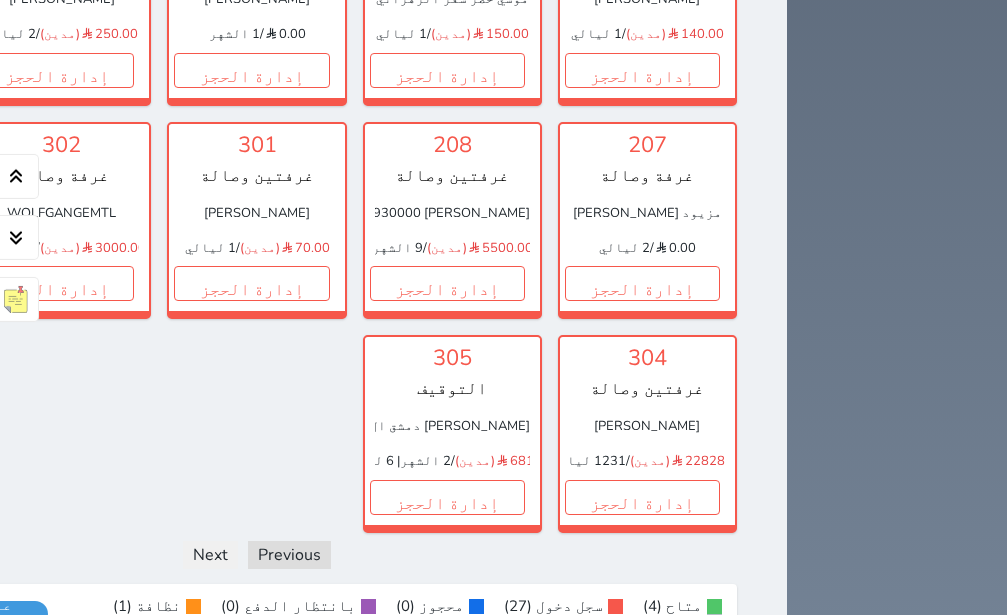 scroll, scrollTop: 1260, scrollLeft: 0, axis: vertical 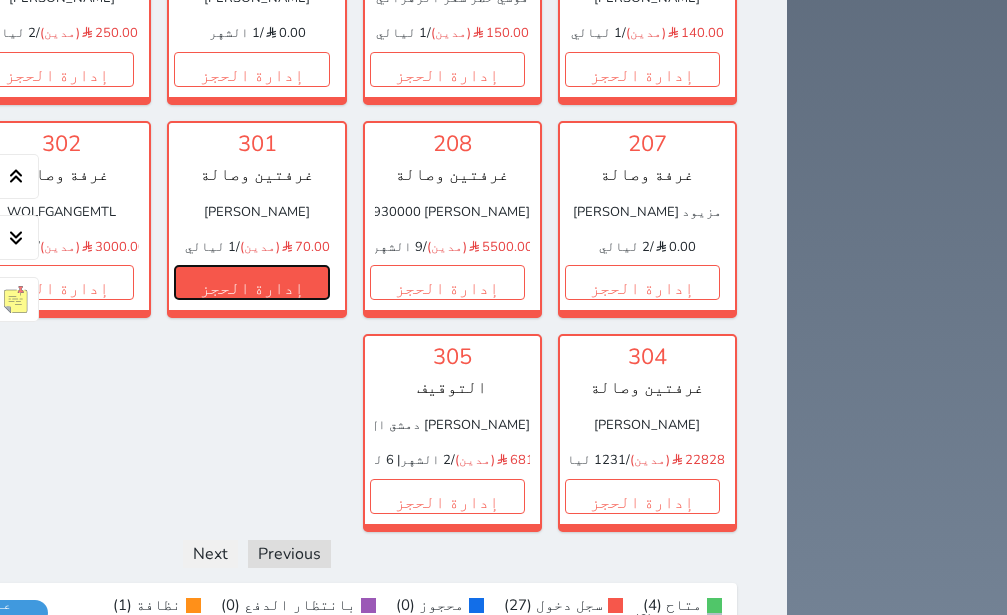 click on "إدارة الحجز" at bounding box center [251, 282] 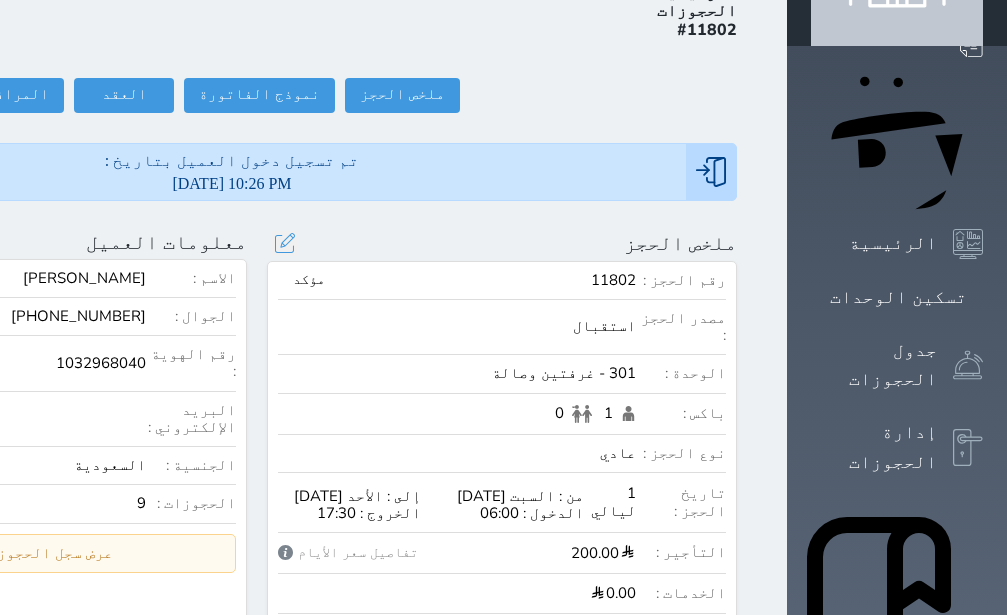 scroll, scrollTop: 0, scrollLeft: 0, axis: both 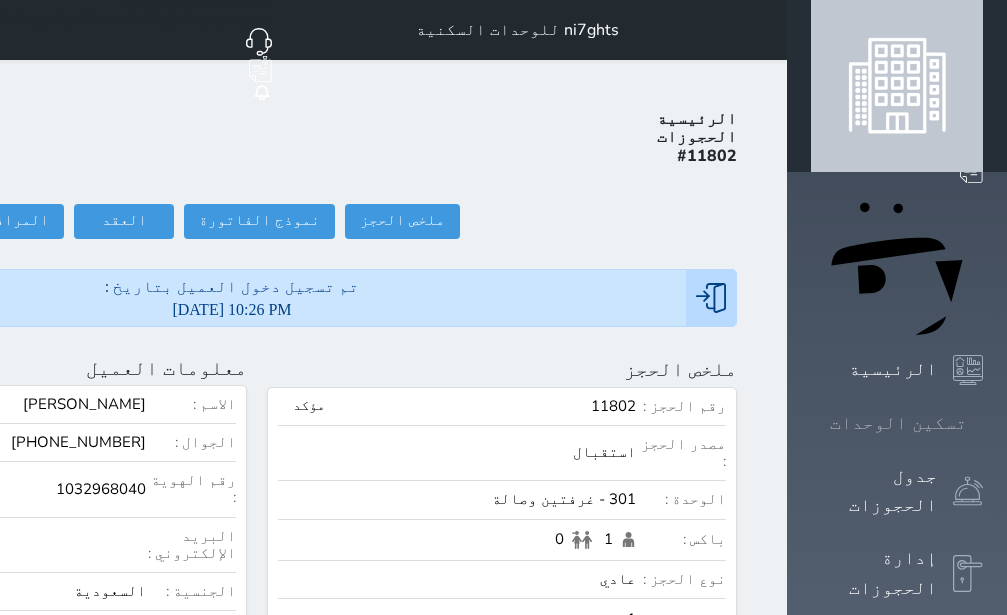 click on "تسكين الوحدات" at bounding box center (898, 423) 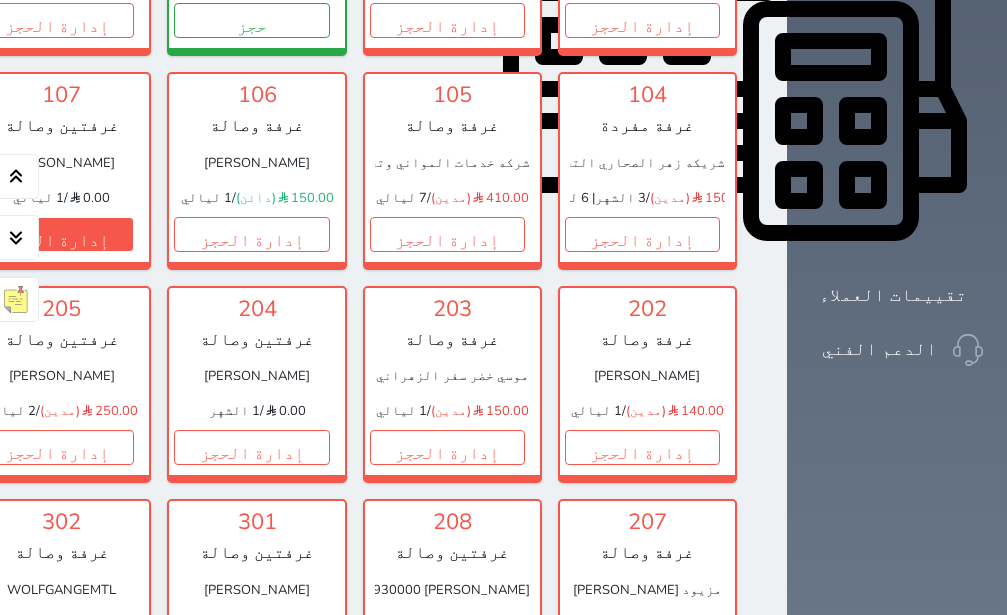 scroll, scrollTop: 1008, scrollLeft: 0, axis: vertical 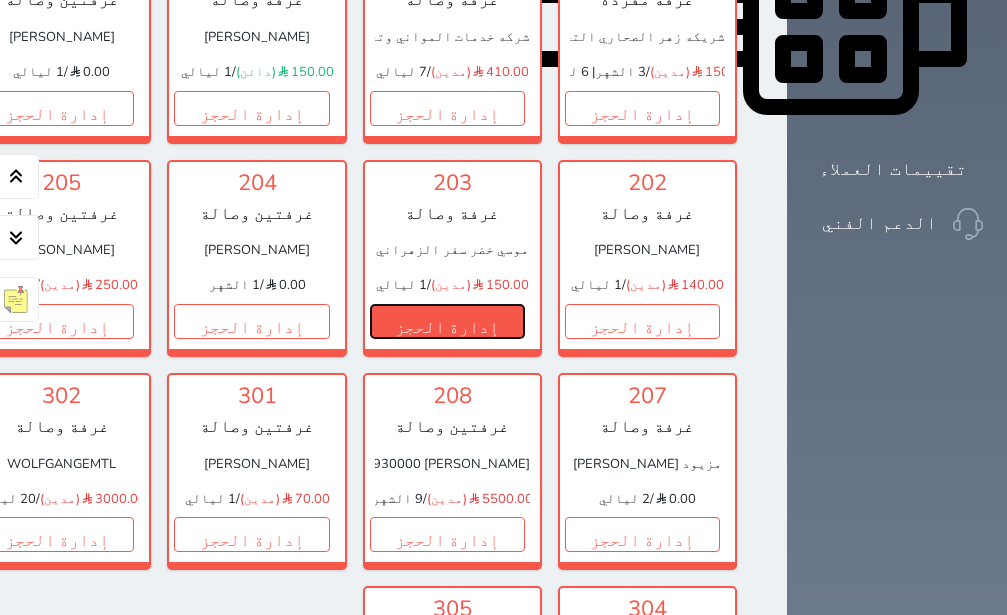click on "إدارة الحجز" at bounding box center [447, 321] 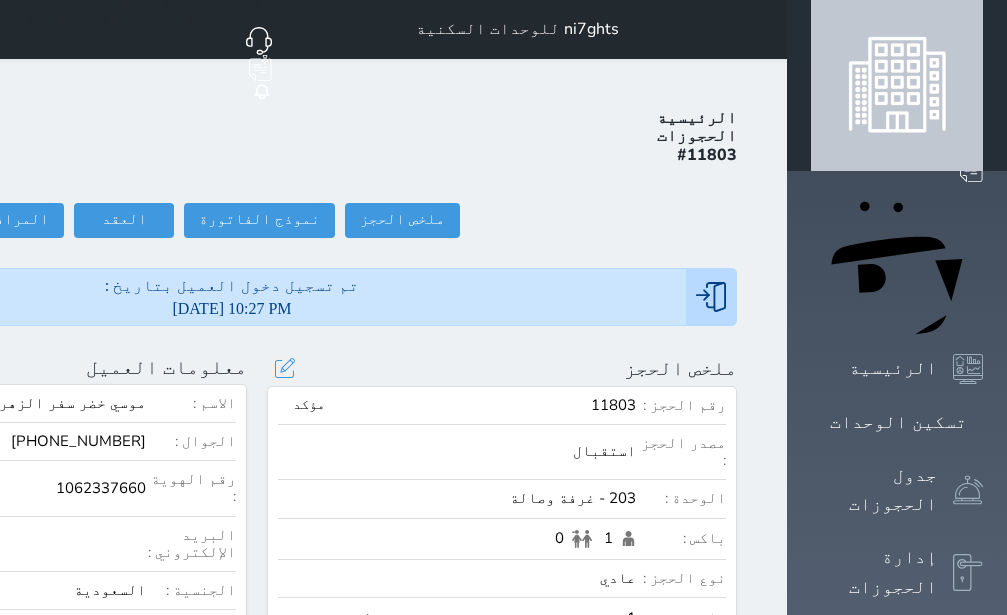 scroll, scrollTop: 0, scrollLeft: 0, axis: both 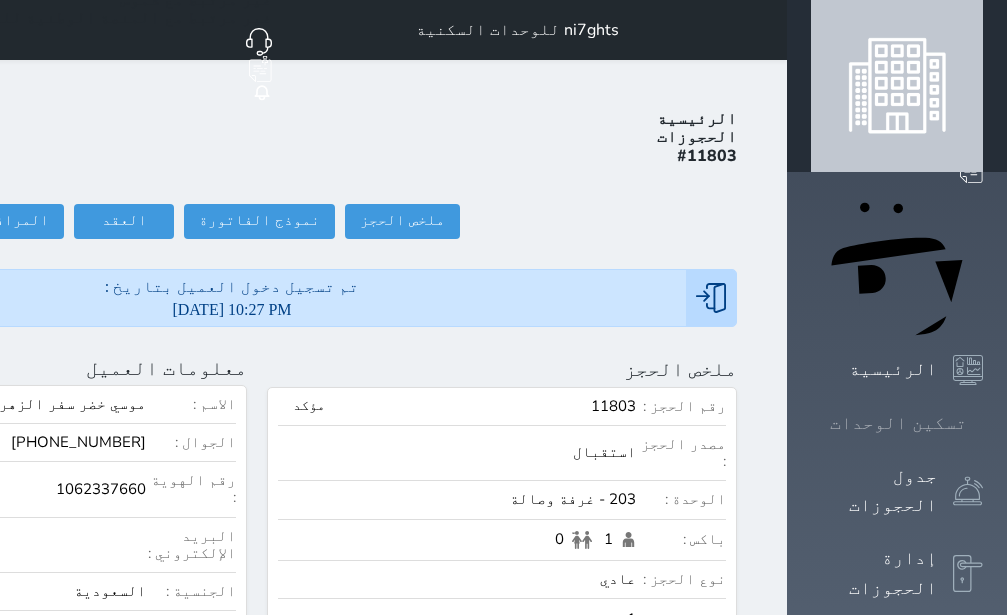 click on "تسكين الوحدات" at bounding box center [898, 423] 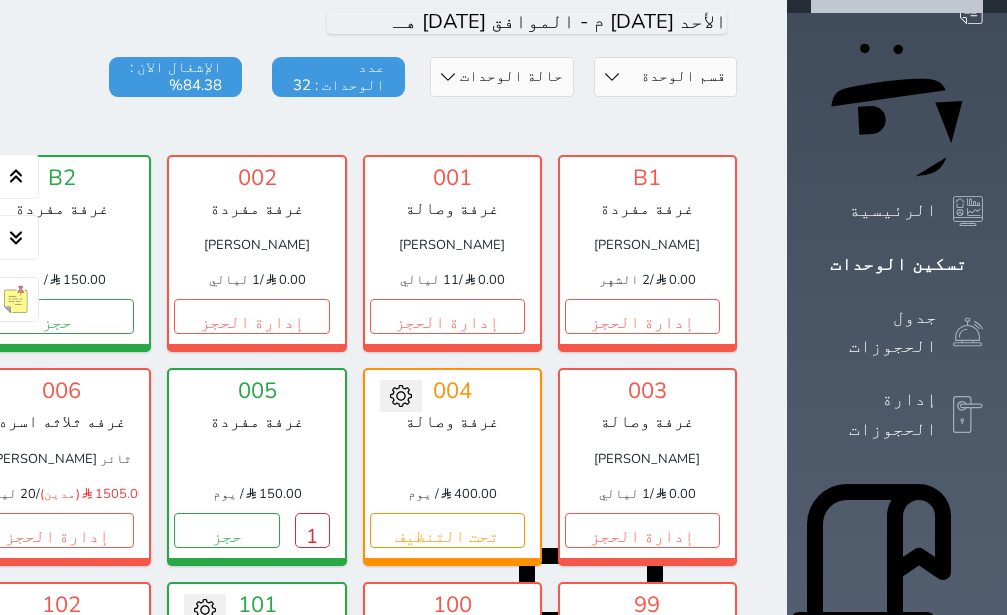 scroll, scrollTop: 204, scrollLeft: 0, axis: vertical 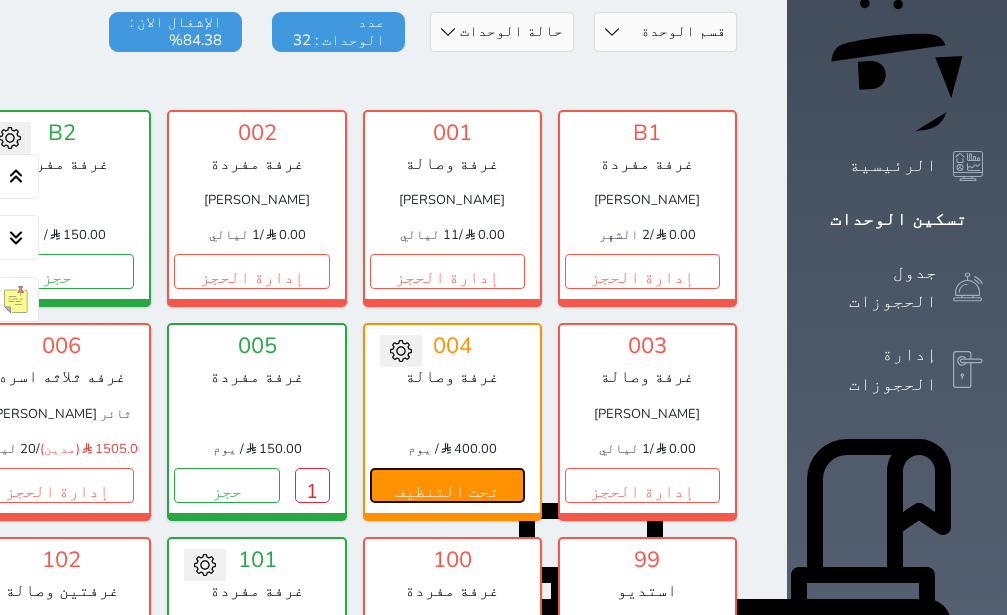 click on "تحت التنظيف" at bounding box center [447, 485] 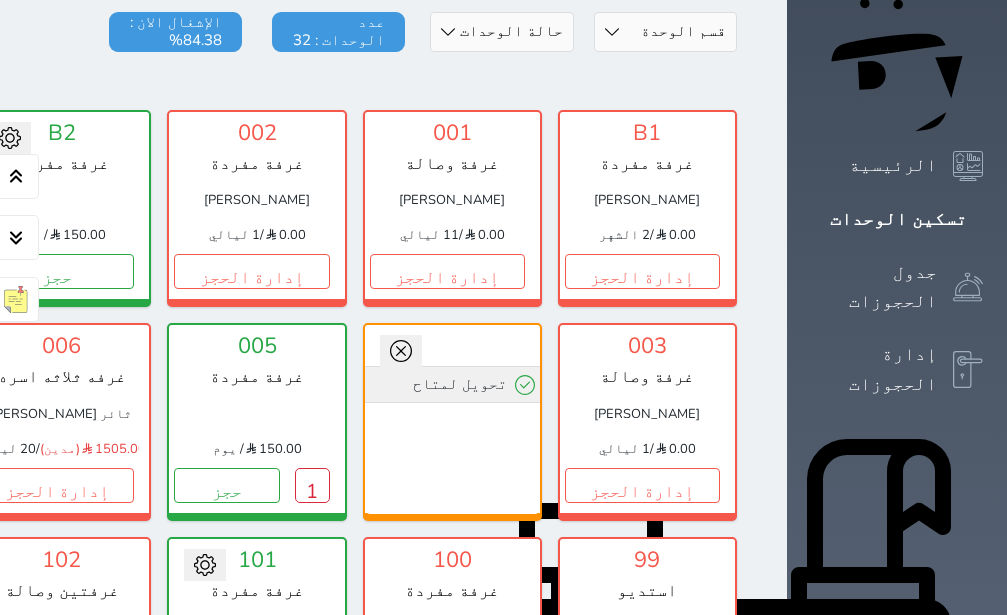 click on "تحويل لمتاح" at bounding box center [452, 384] 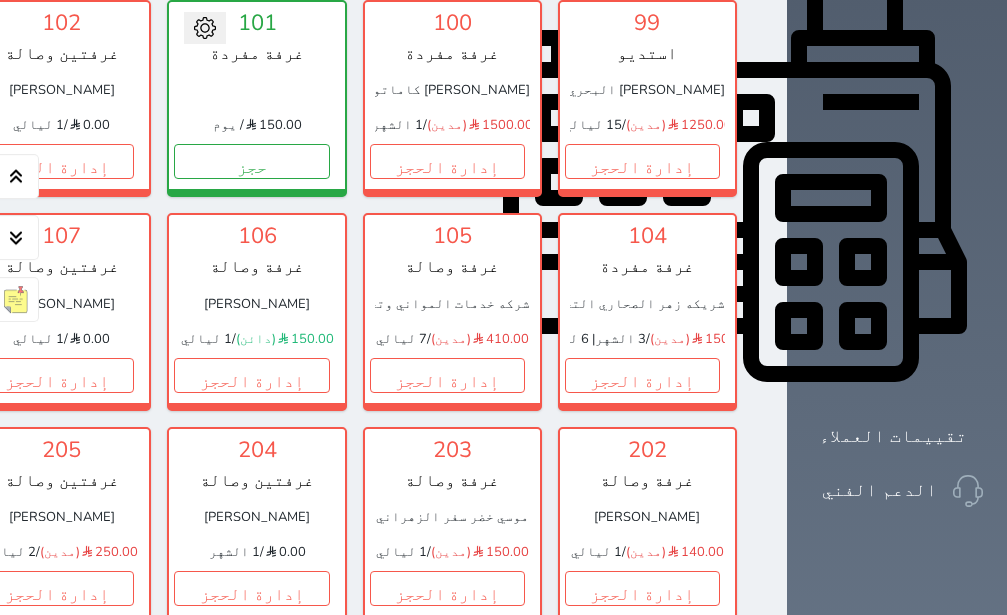 scroll, scrollTop: 756, scrollLeft: 0, axis: vertical 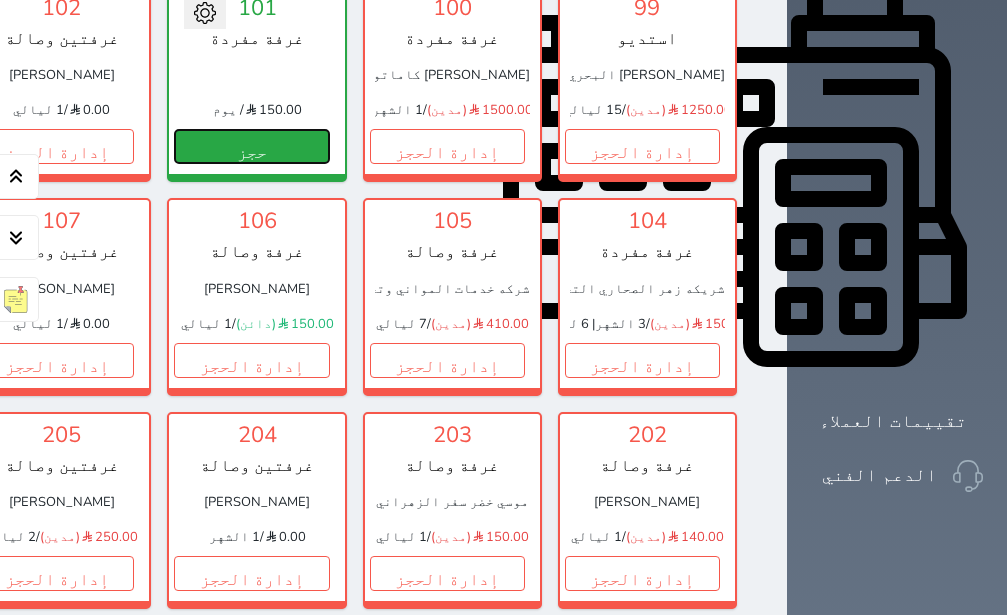 drag, startPoint x: 805, startPoint y: 320, endPoint x: 795, endPoint y: 321, distance: 10.049875 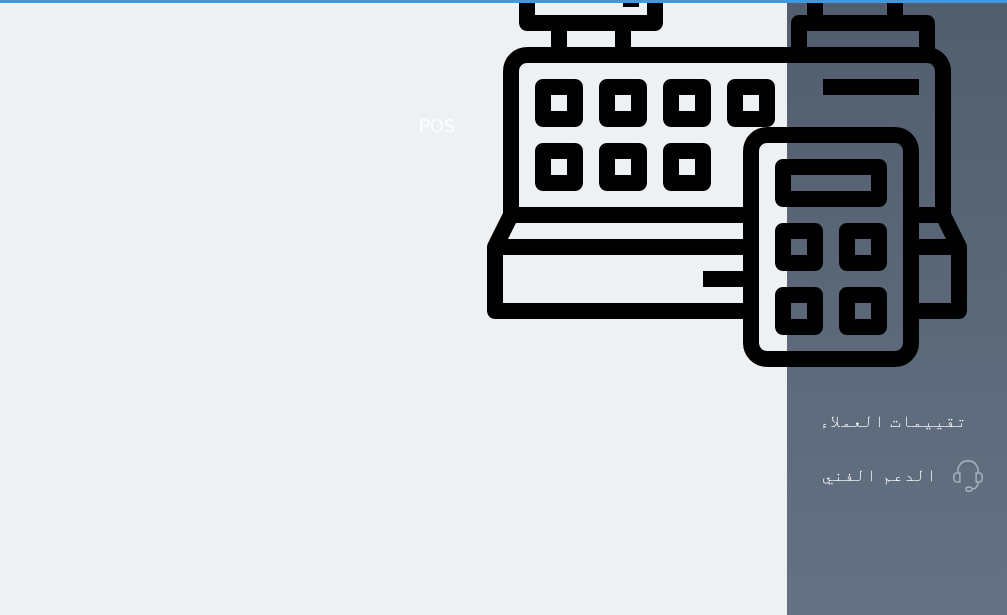 select on "1" 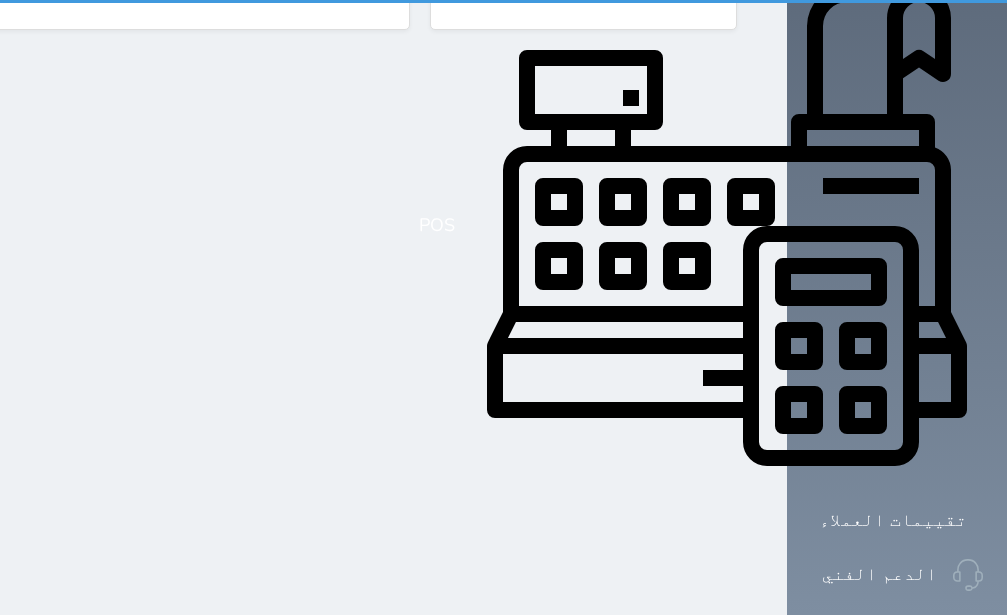 scroll, scrollTop: 0, scrollLeft: 0, axis: both 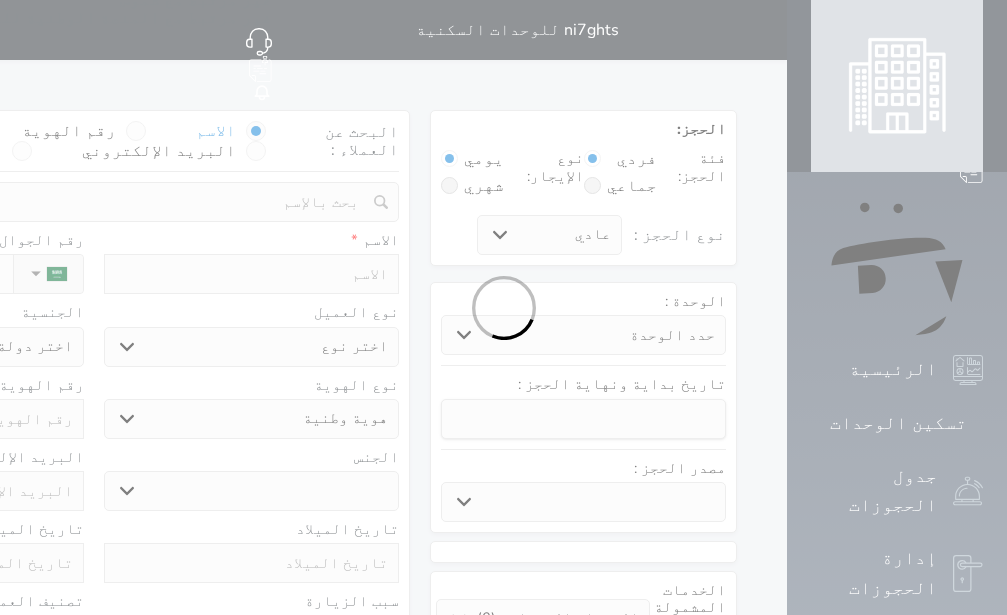 select 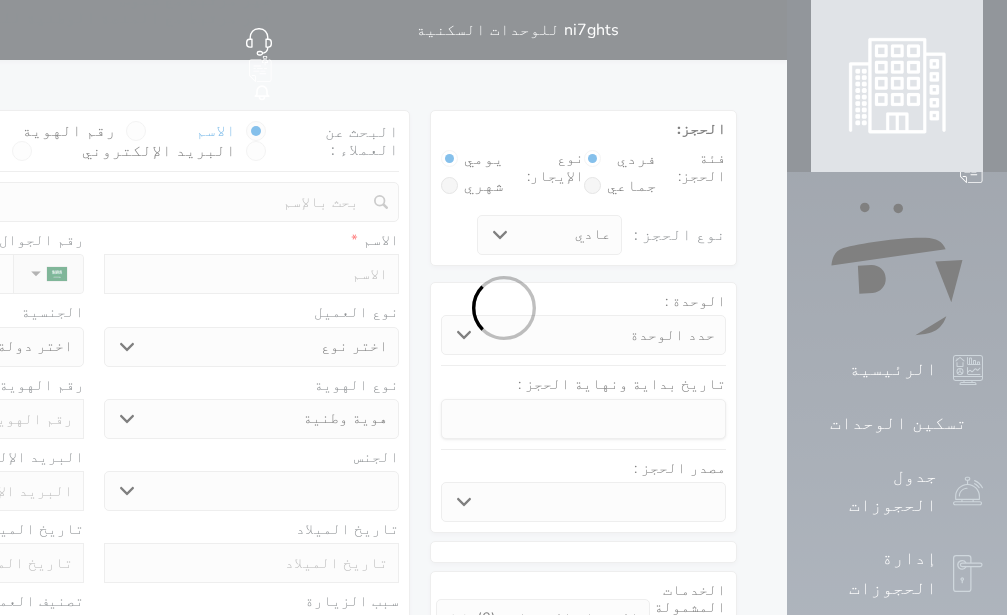 select 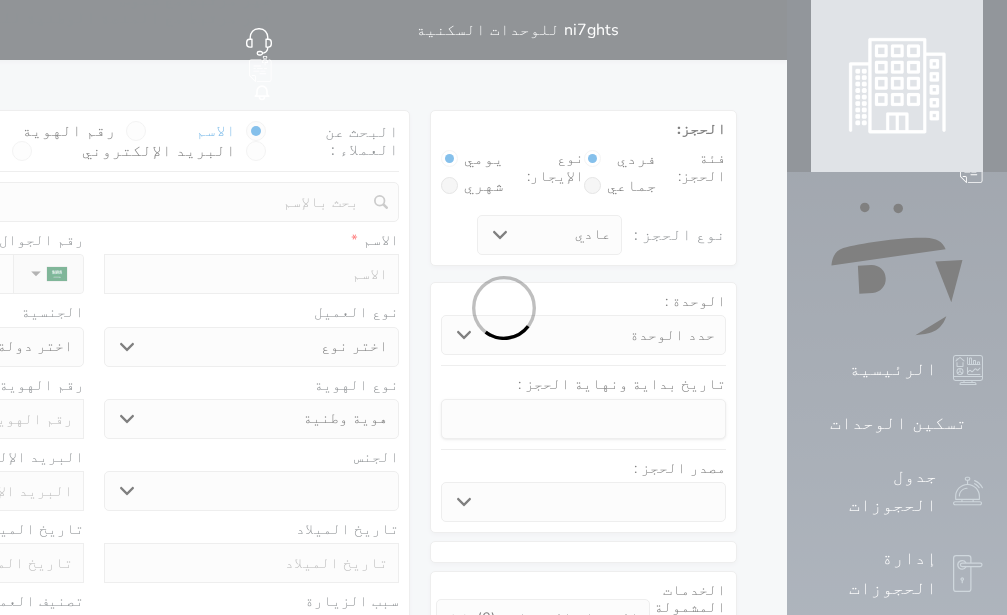 select 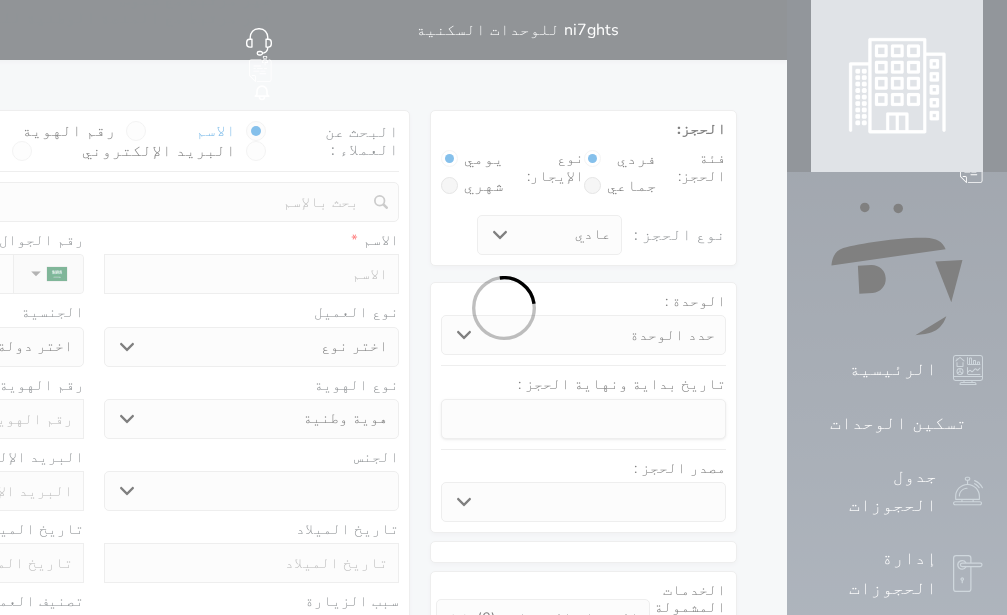 select 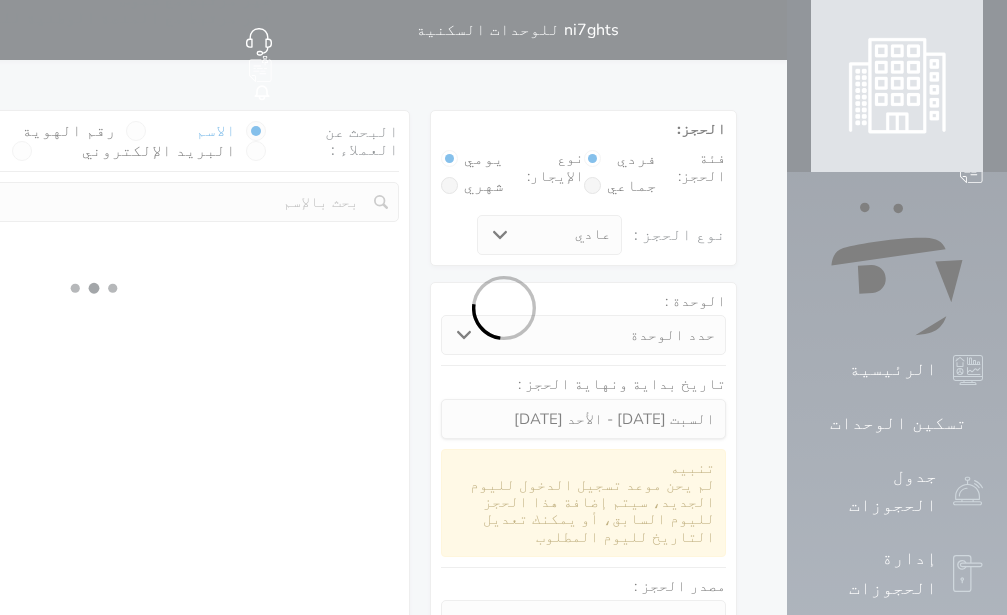 select 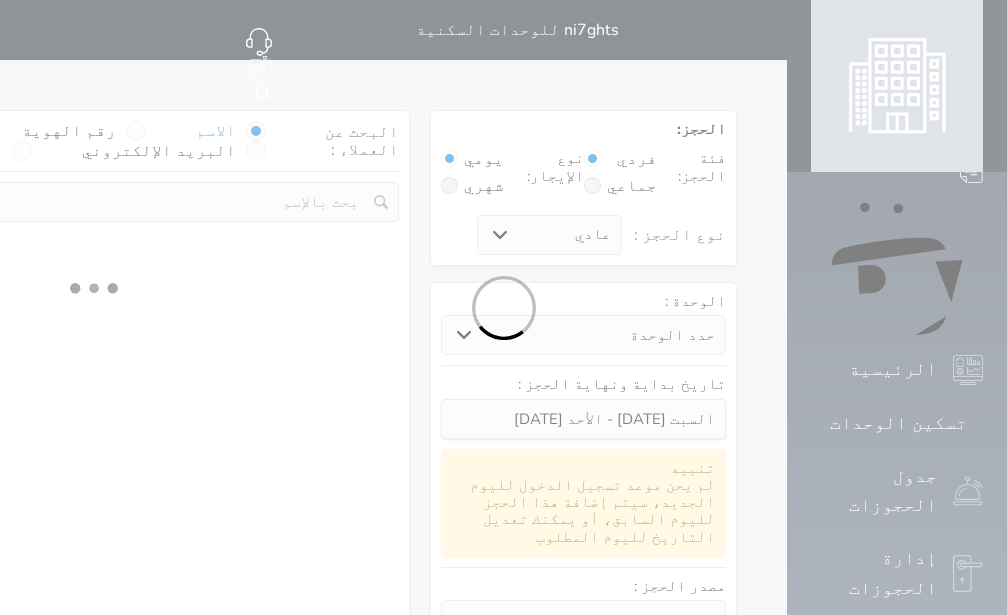 select on "1" 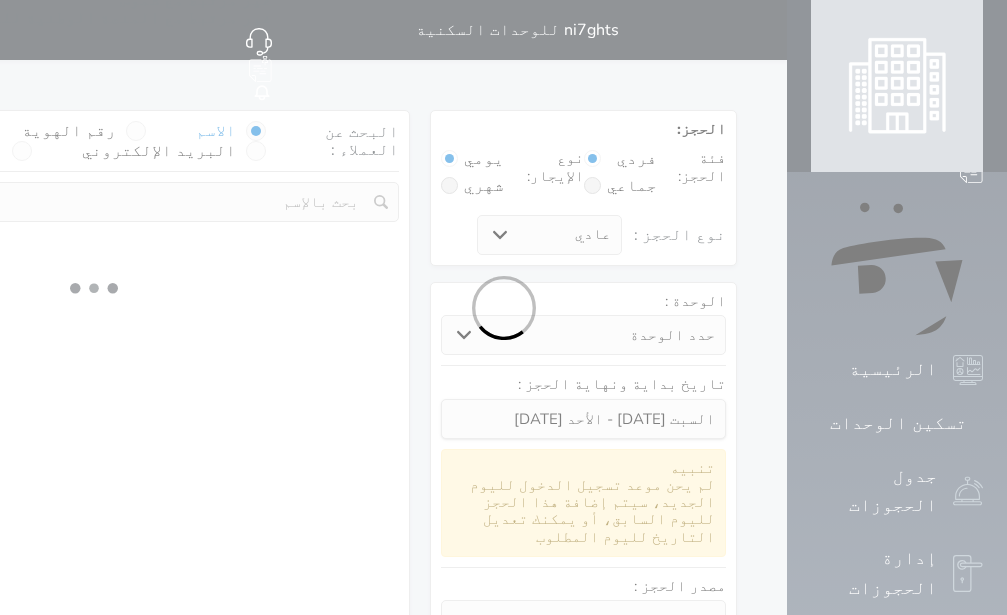 select on "113" 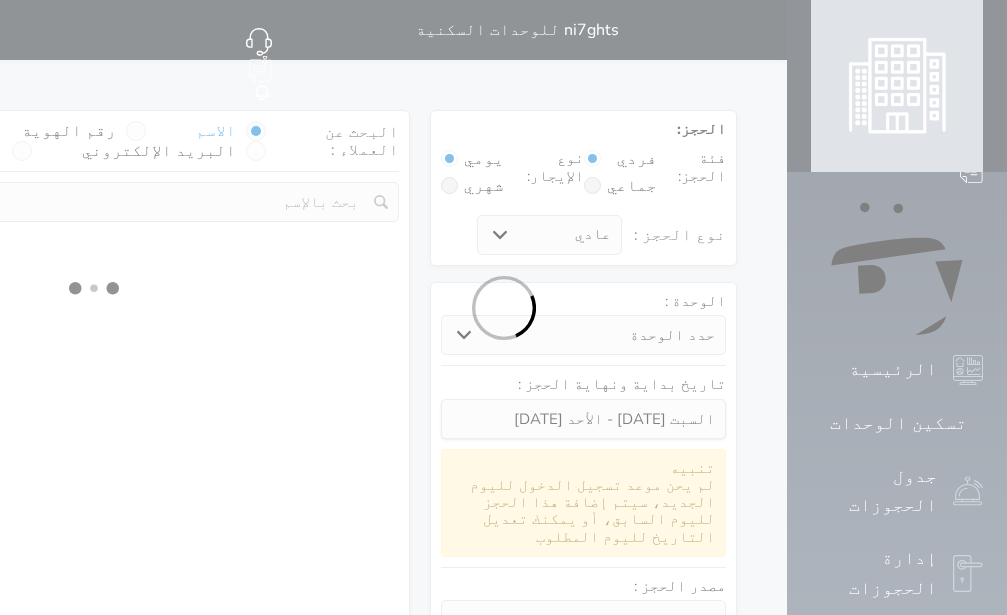 select on "1" 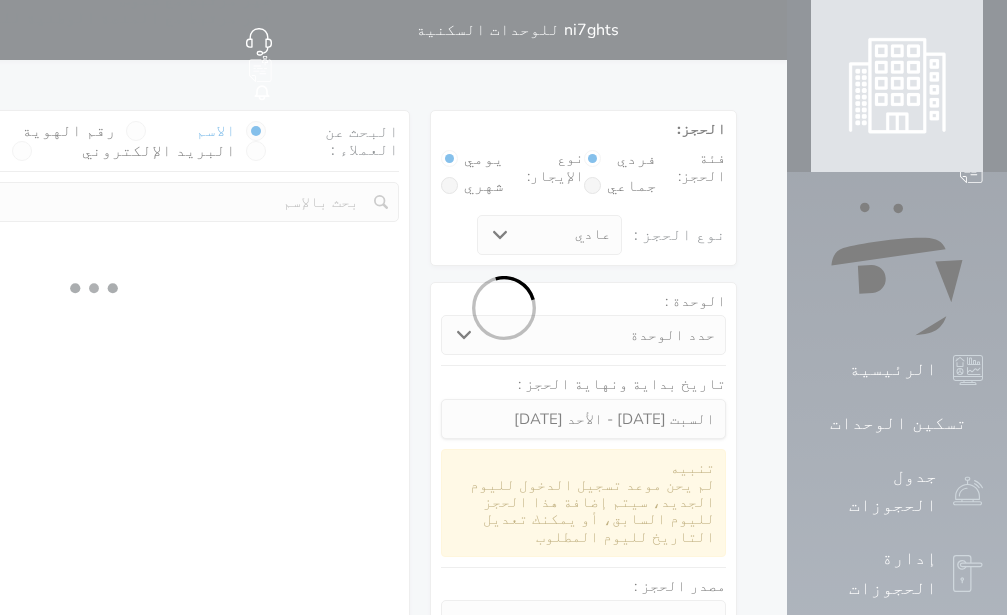 select 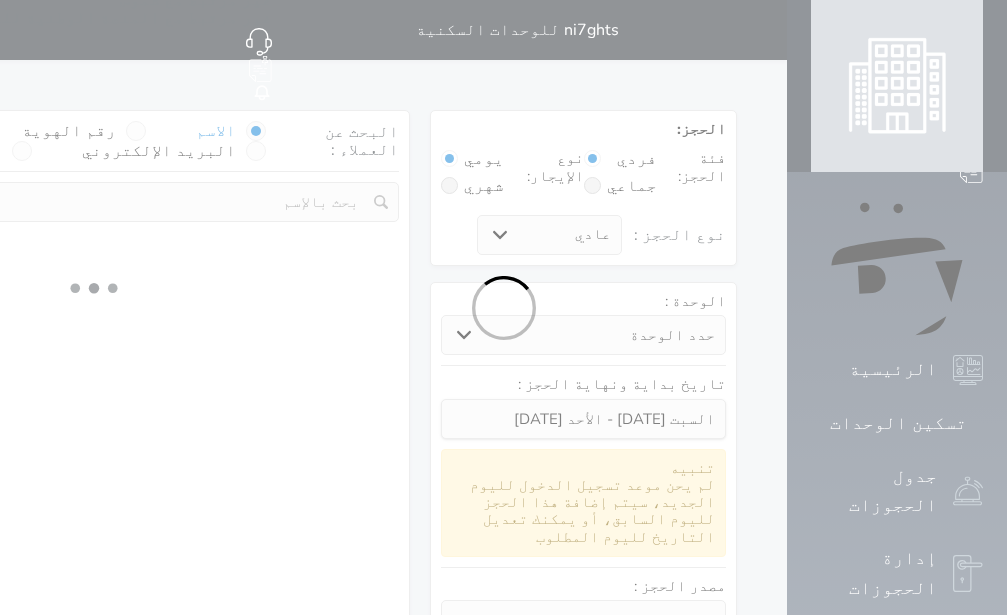 select on "7" 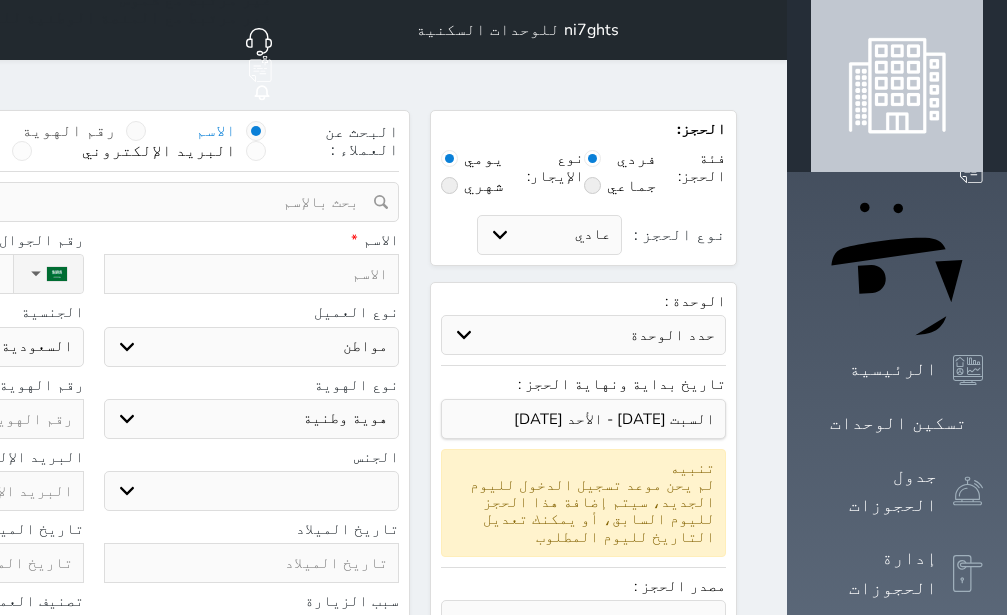 select 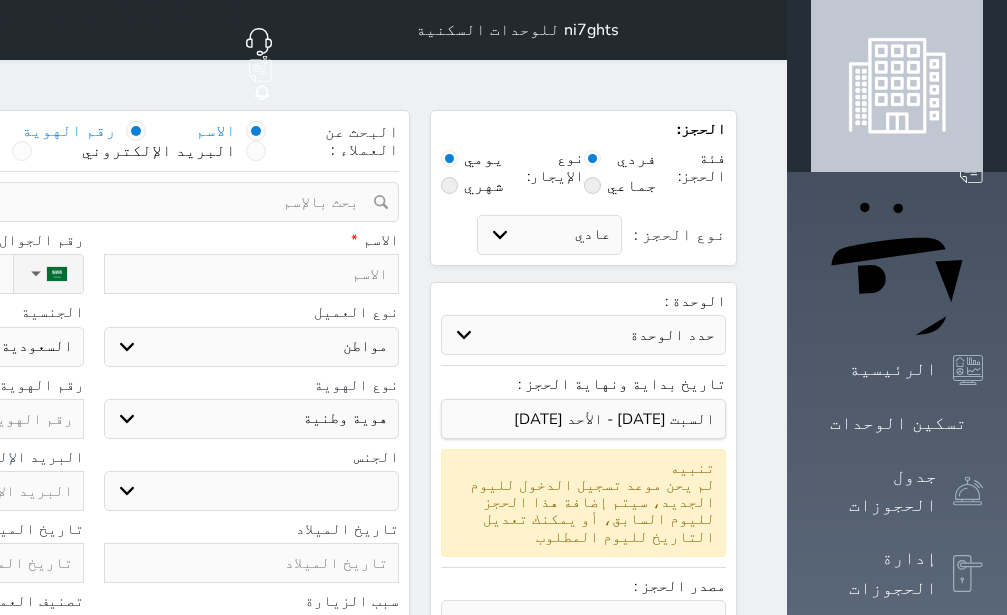 radio on "false" 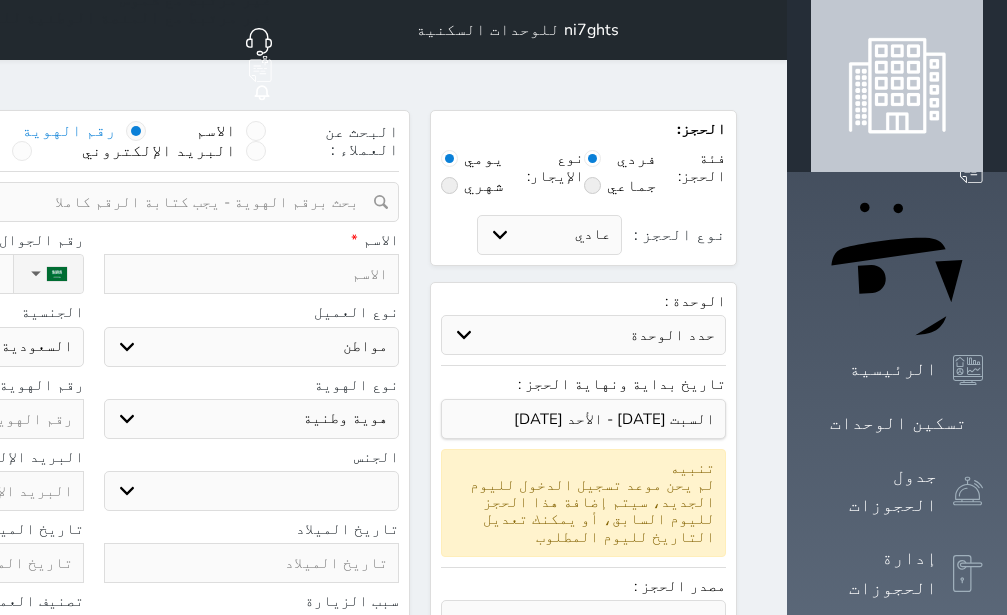 click at bounding box center (86, 202) 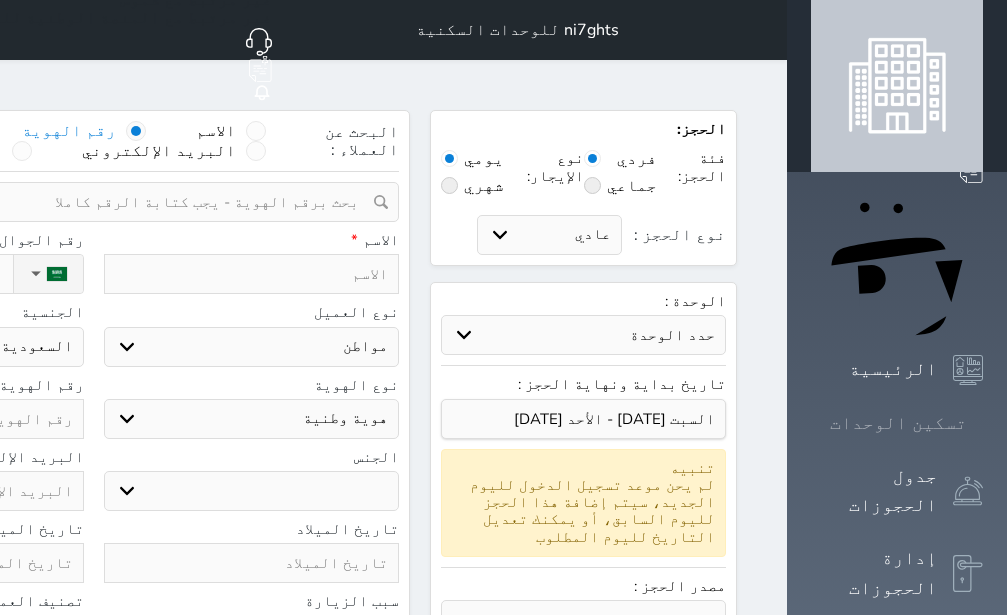 click on "تسكين الوحدات" at bounding box center (897, 423) 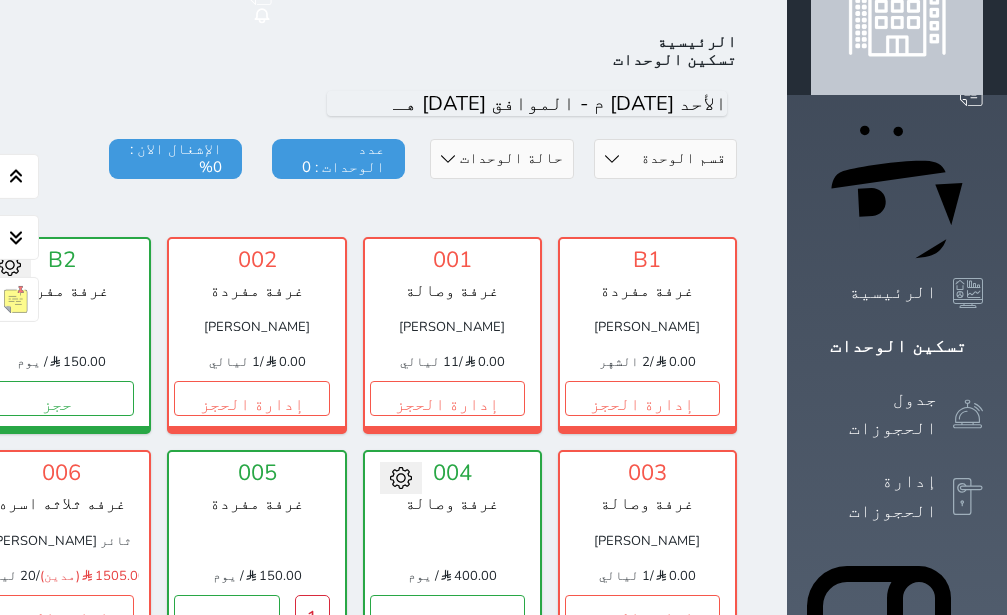 scroll, scrollTop: 78, scrollLeft: 0, axis: vertical 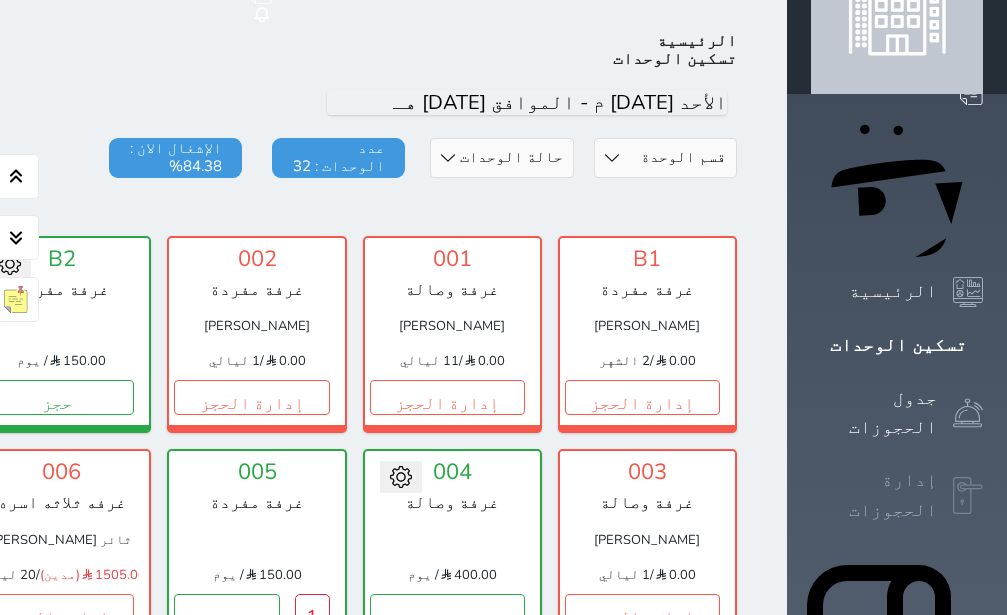 click on "إدارة الحجوزات" at bounding box center [874, 495] 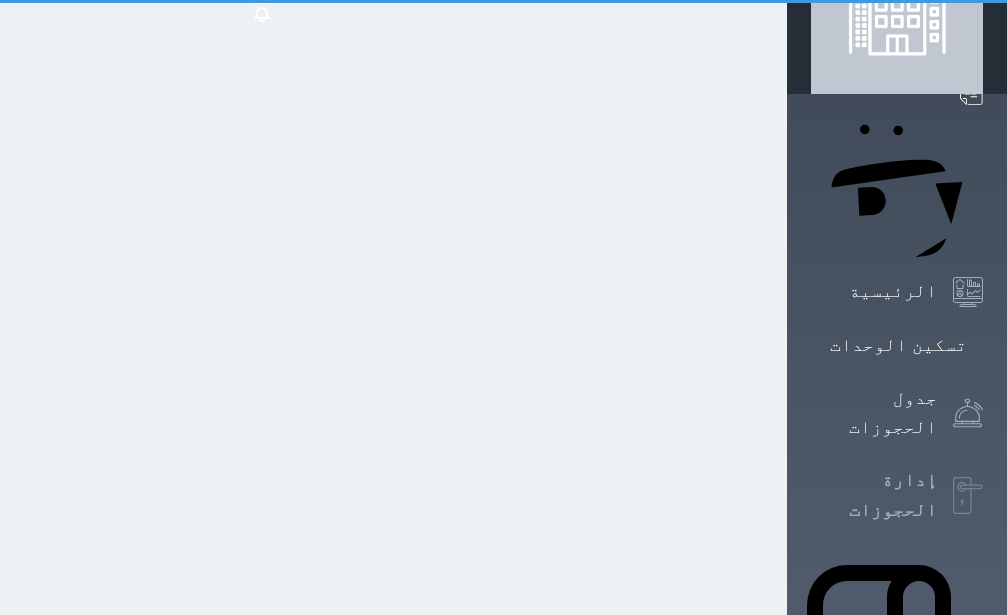 scroll, scrollTop: 32, scrollLeft: 0, axis: vertical 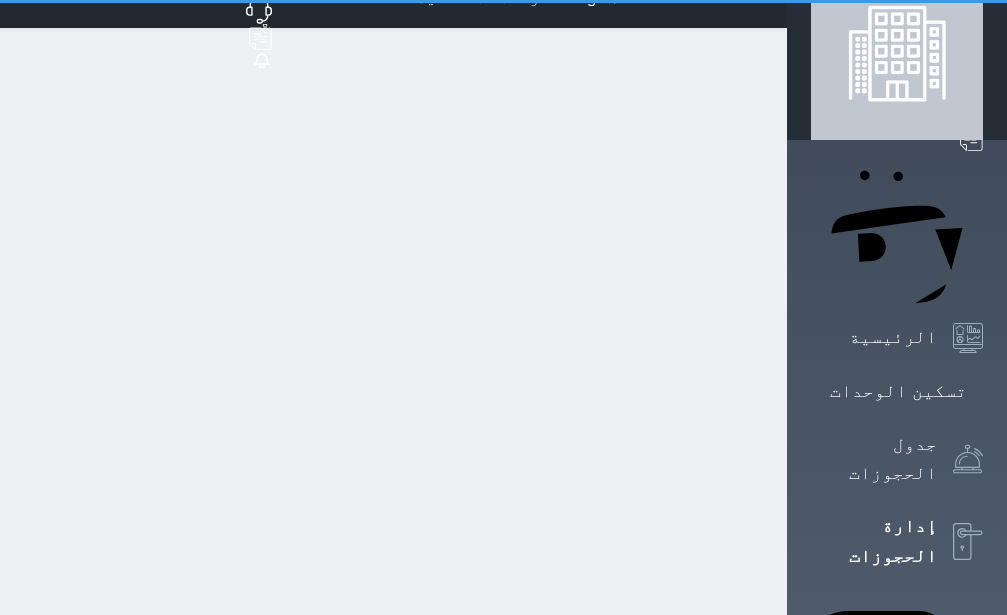 select on "open_all" 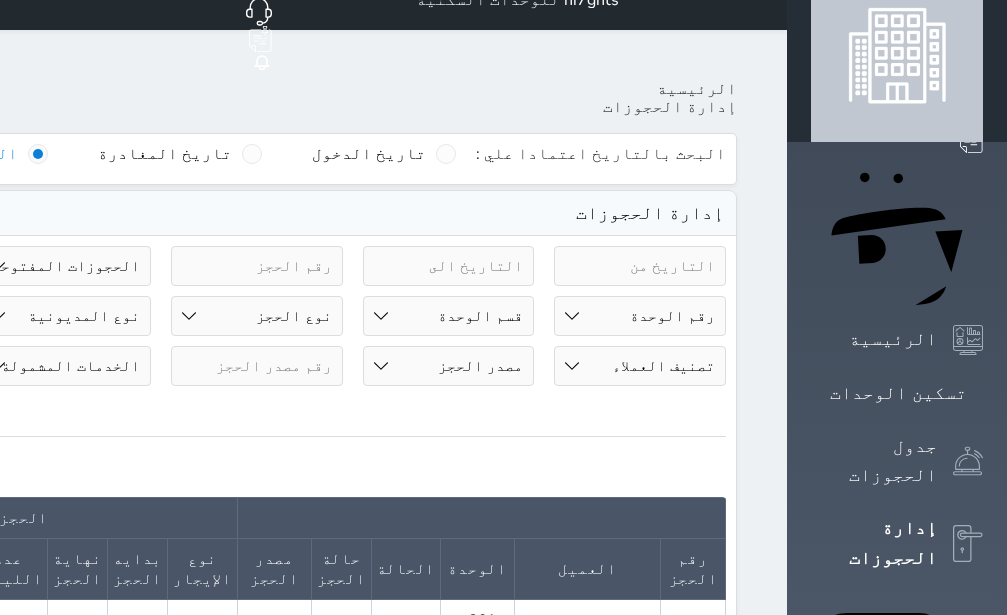 scroll, scrollTop: 0, scrollLeft: 0, axis: both 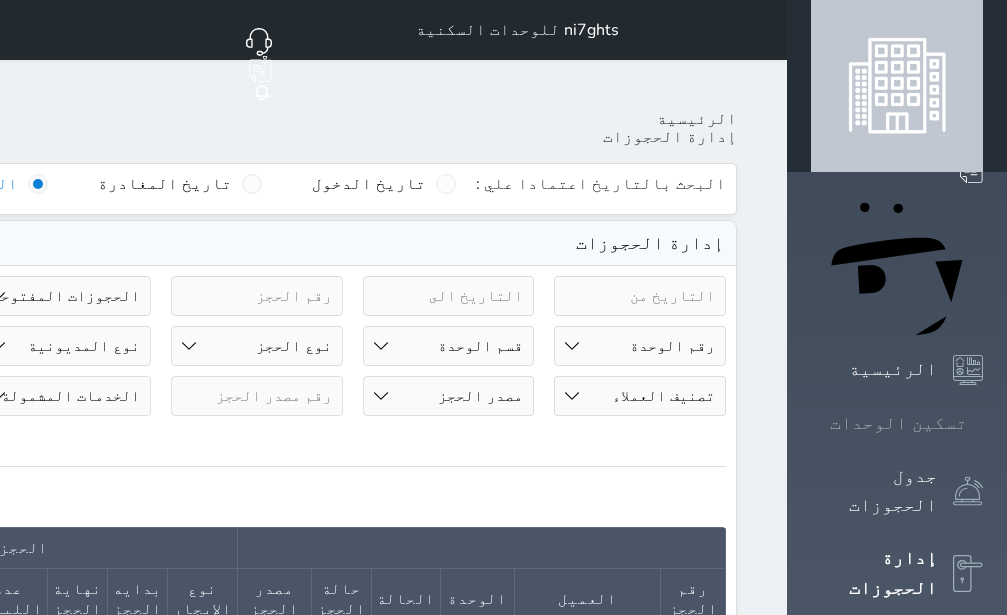 click on "تسكين الوحدات" at bounding box center (898, 423) 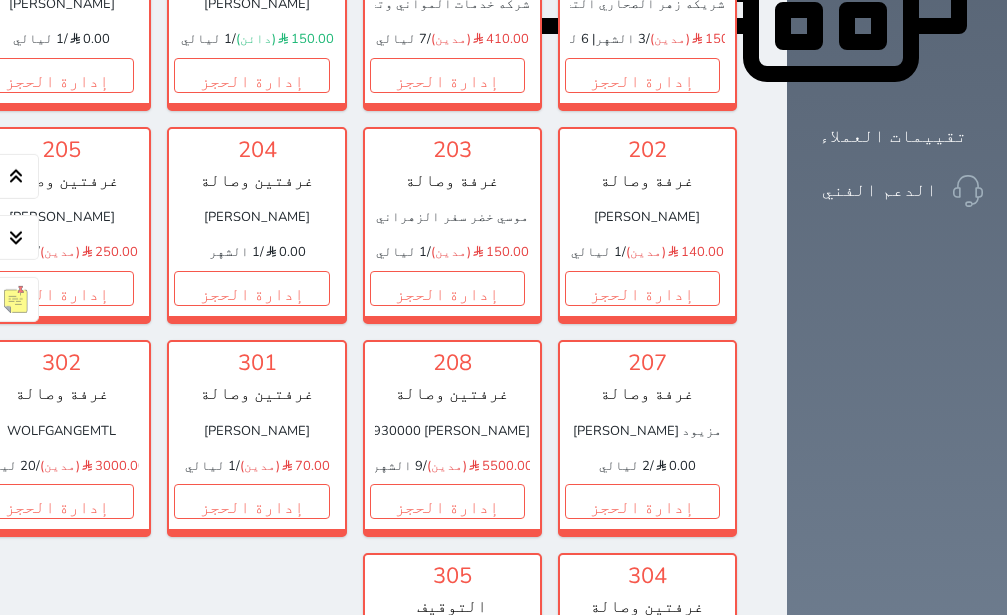 scroll, scrollTop: 1086, scrollLeft: 0, axis: vertical 